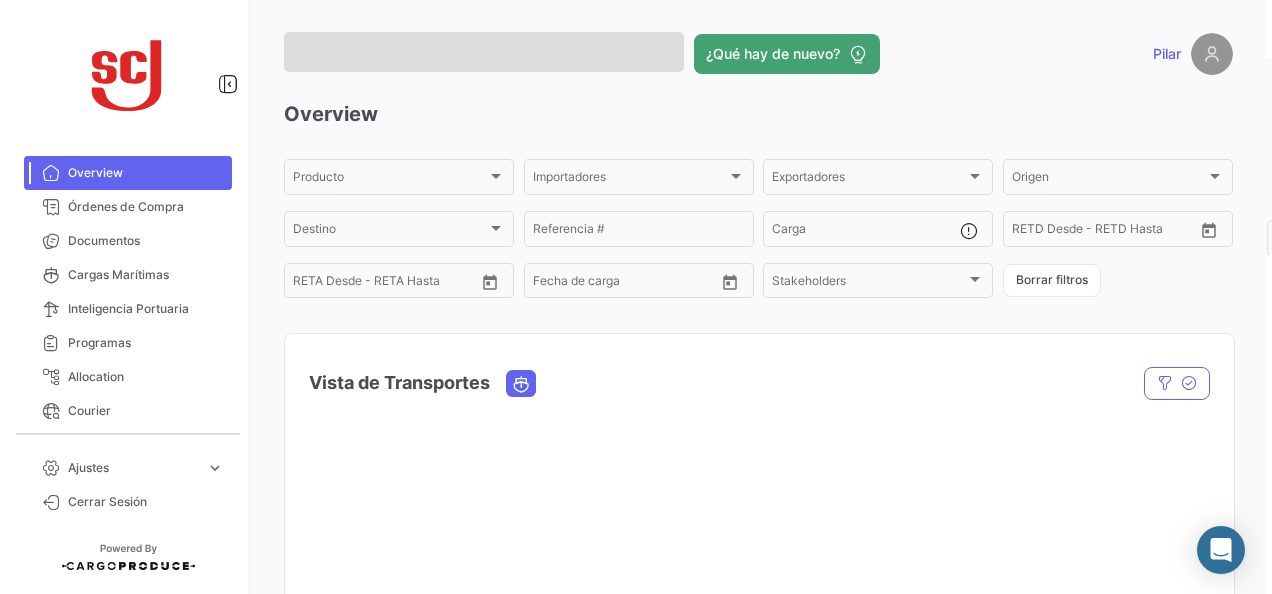 scroll, scrollTop: 0, scrollLeft: 0, axis: both 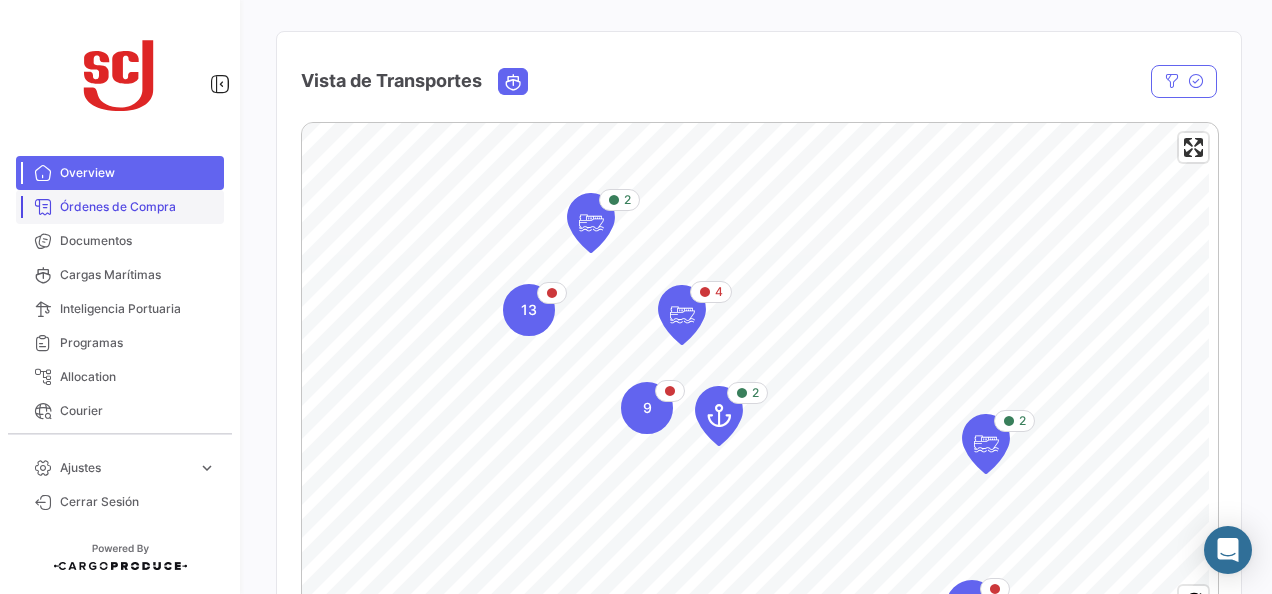 click on "Órdenes de Compra" at bounding box center [120, 207] 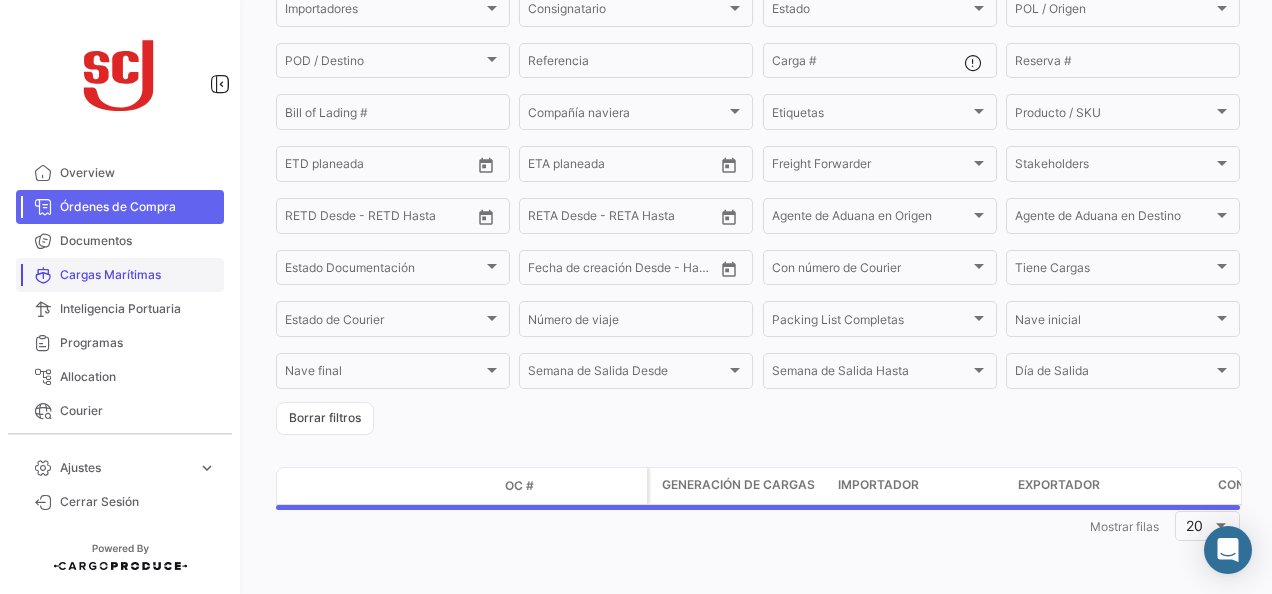 scroll, scrollTop: 0, scrollLeft: 0, axis: both 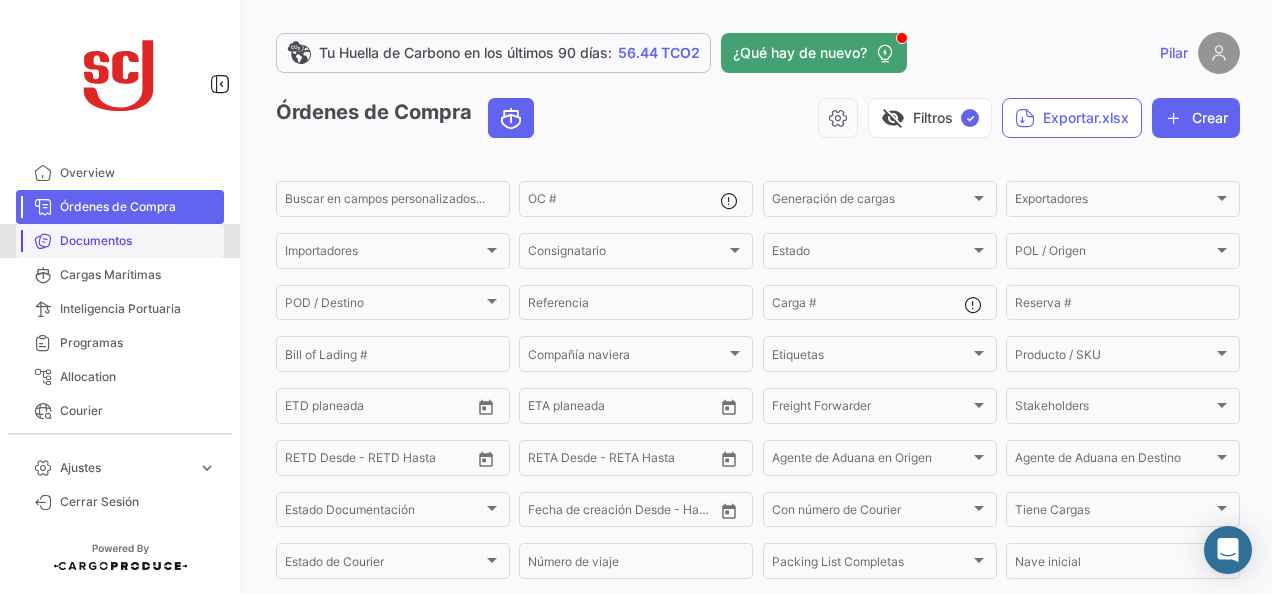 click on "Documentos" at bounding box center [138, 241] 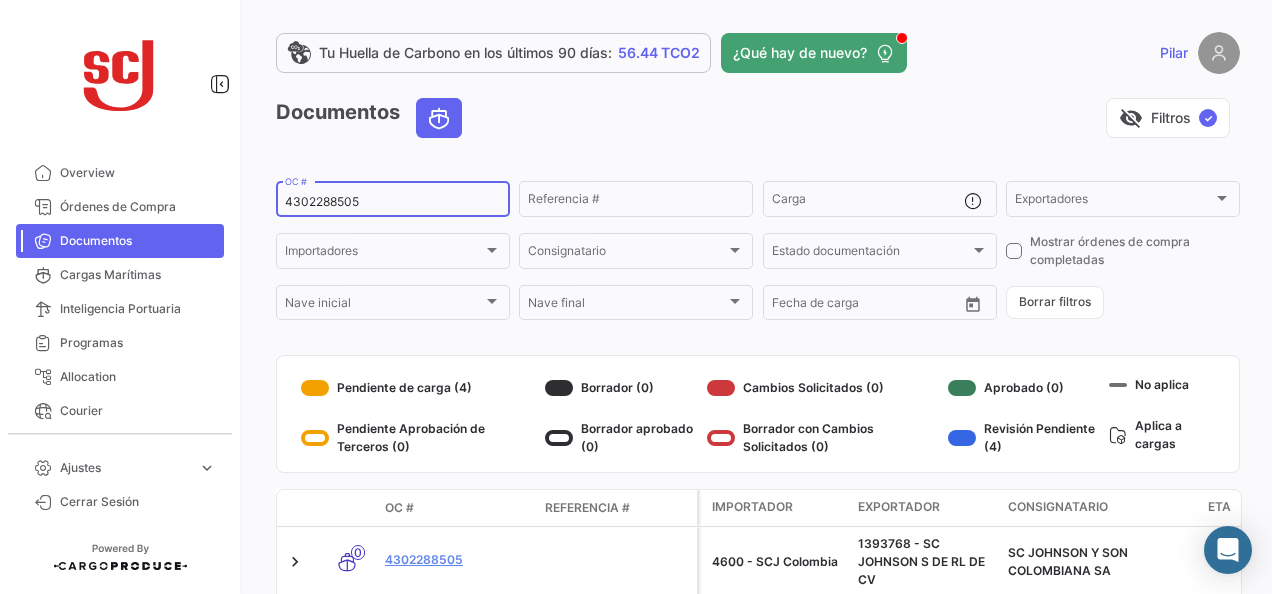 click on "OC #" 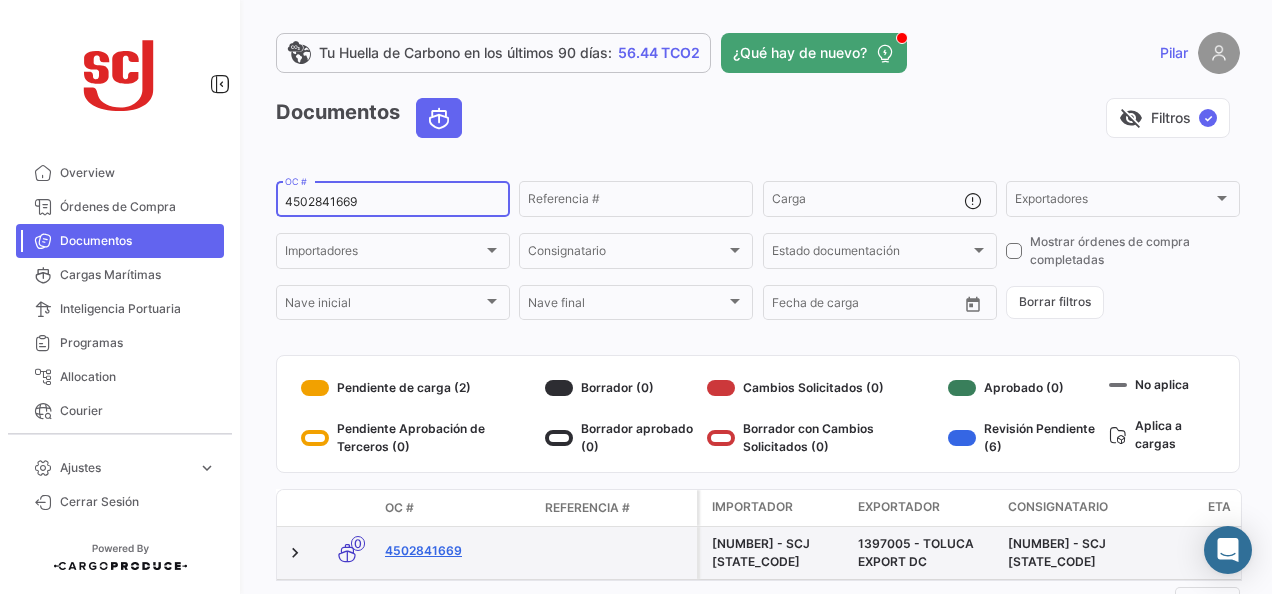 type on "4502841669" 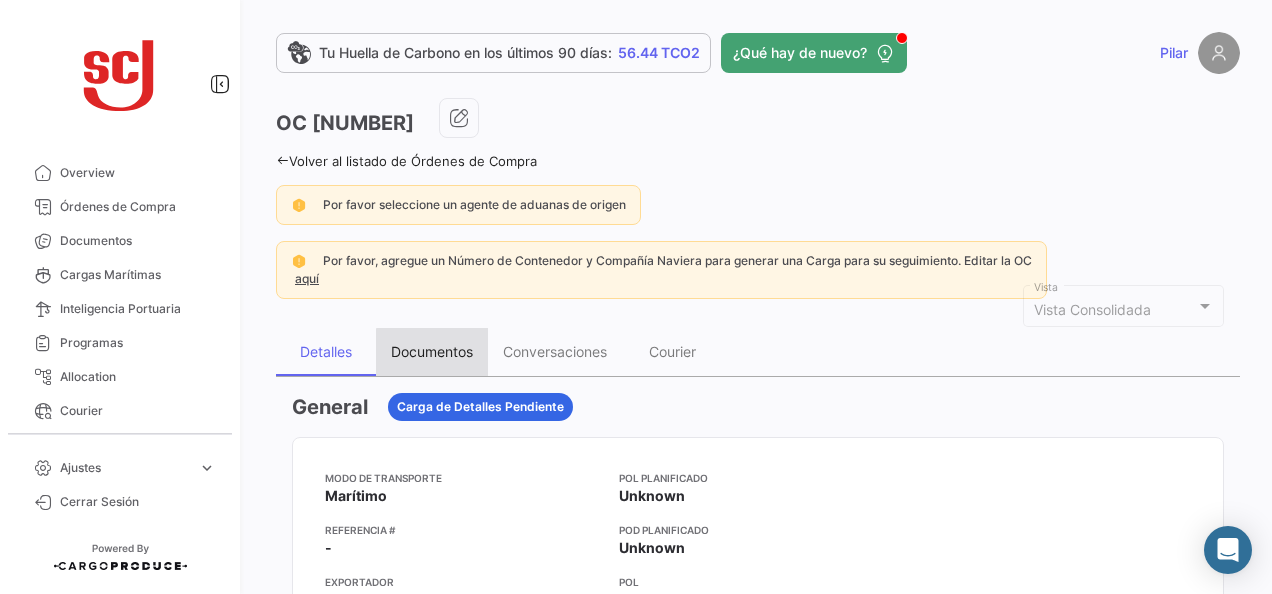 click on "Documentos" at bounding box center (432, 352) 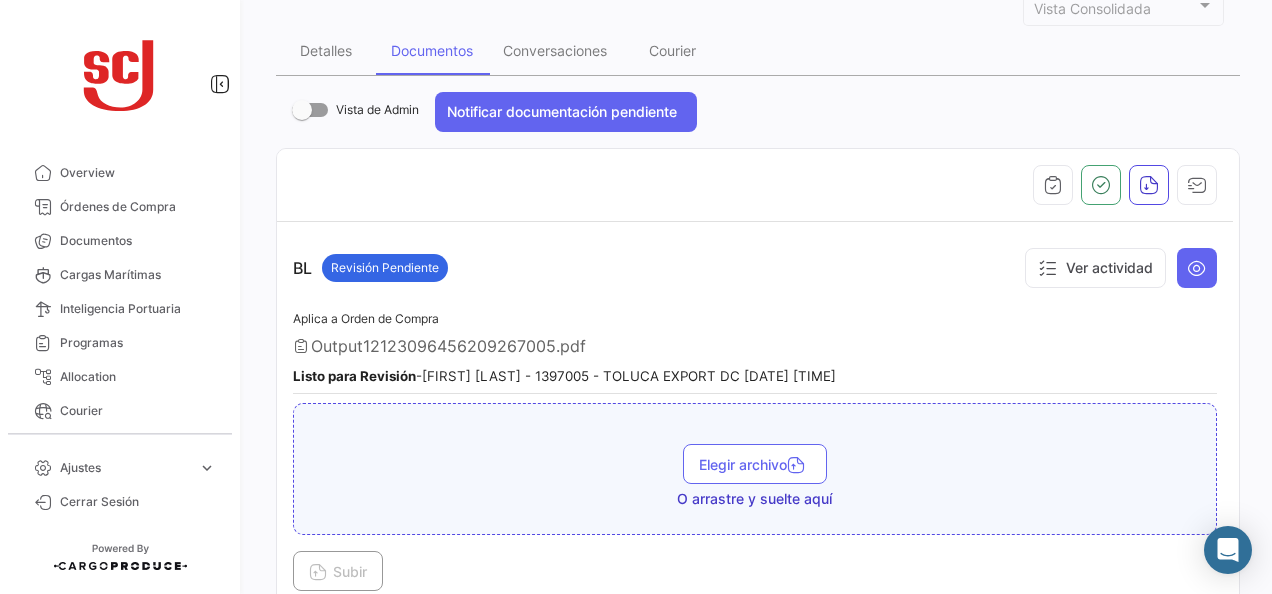 scroll, scrollTop: 300, scrollLeft: 0, axis: vertical 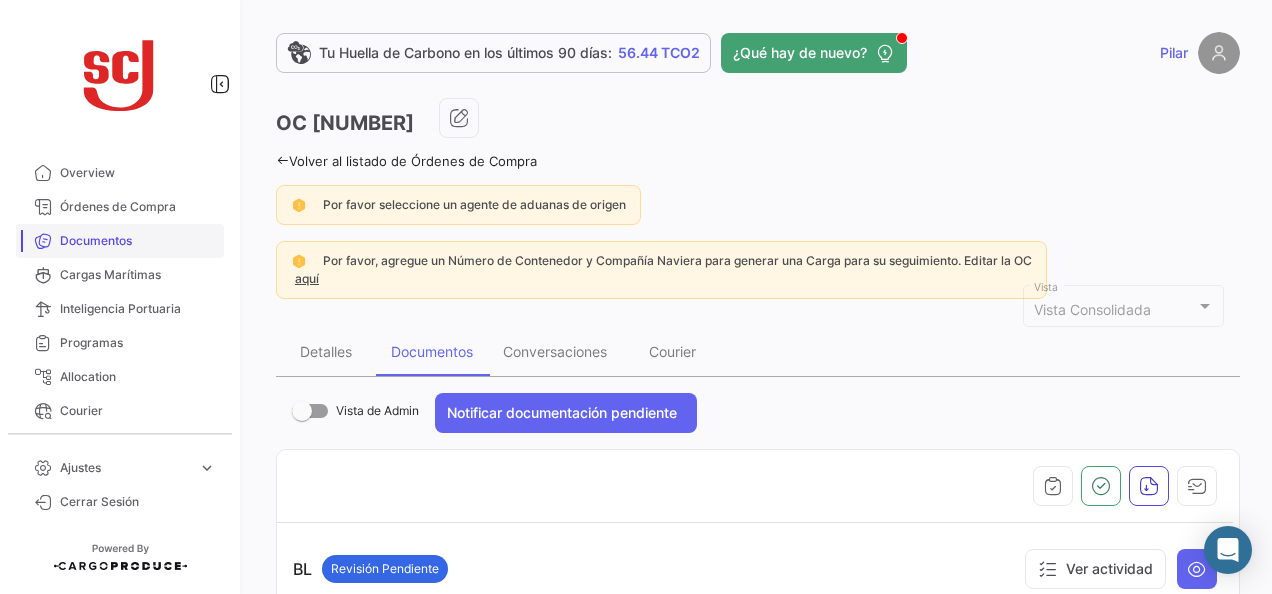click on "Documentos" at bounding box center [120, 241] 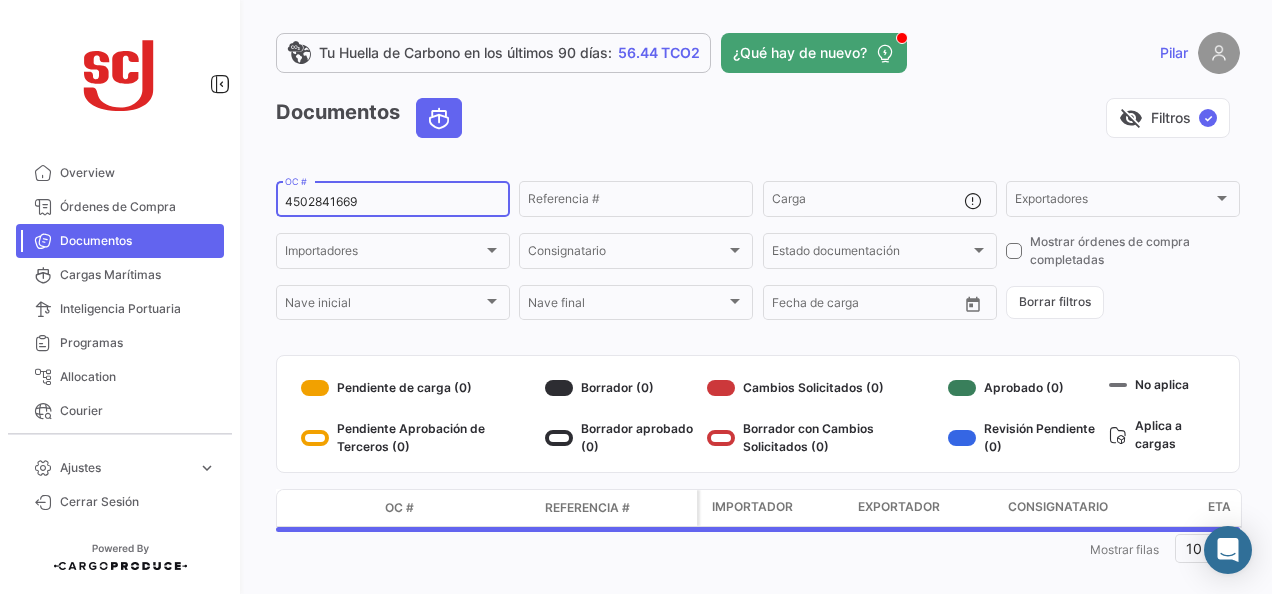 click on "4502841669" at bounding box center (393, 202) 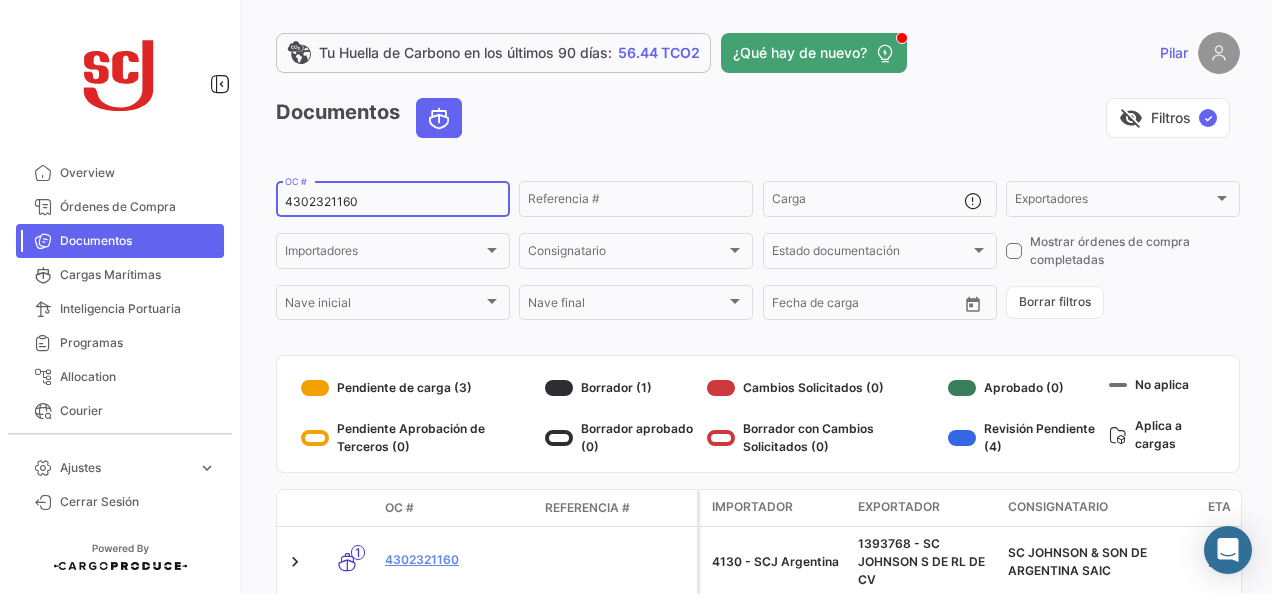 type on "4302321160" 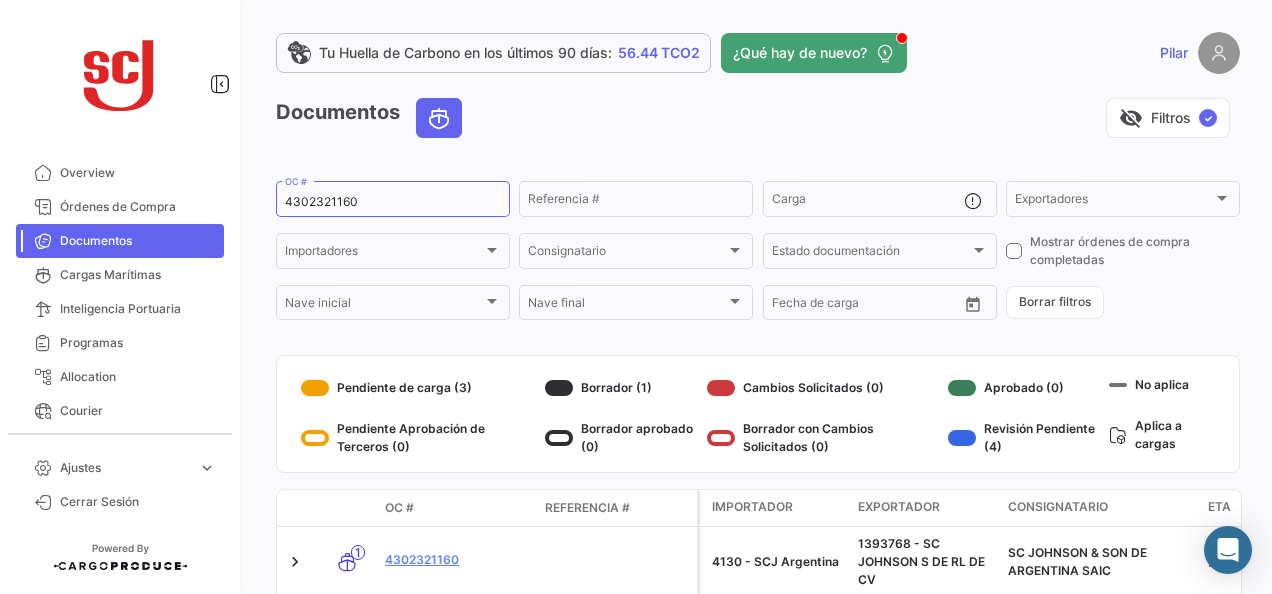 click on "4302321160" 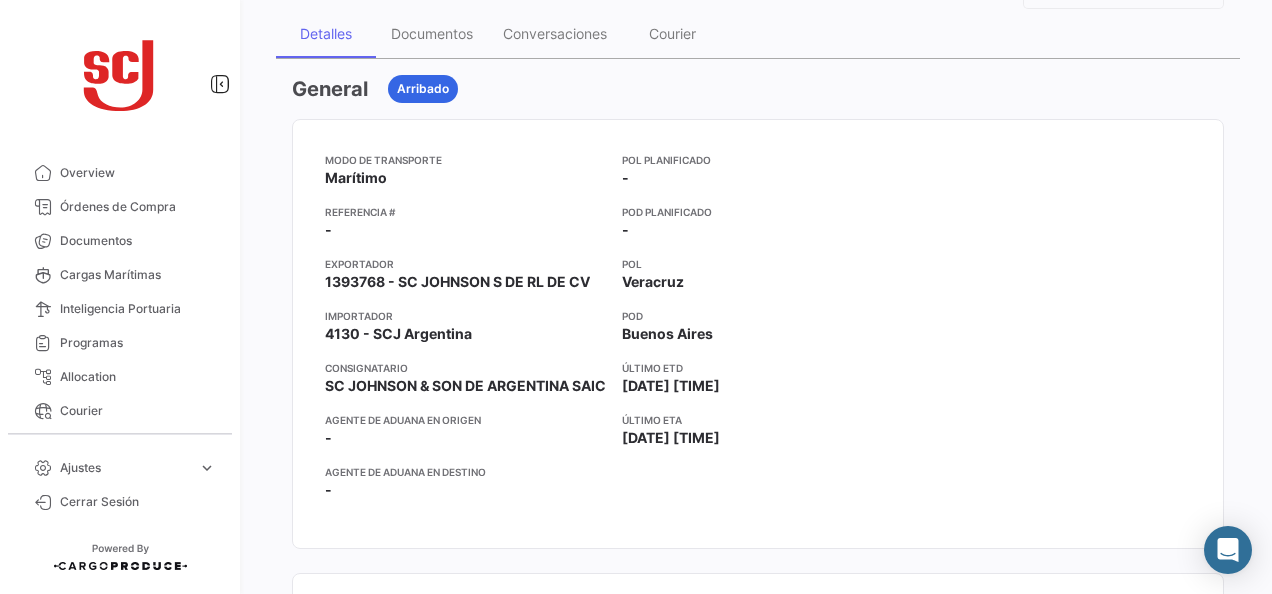 scroll, scrollTop: 0, scrollLeft: 0, axis: both 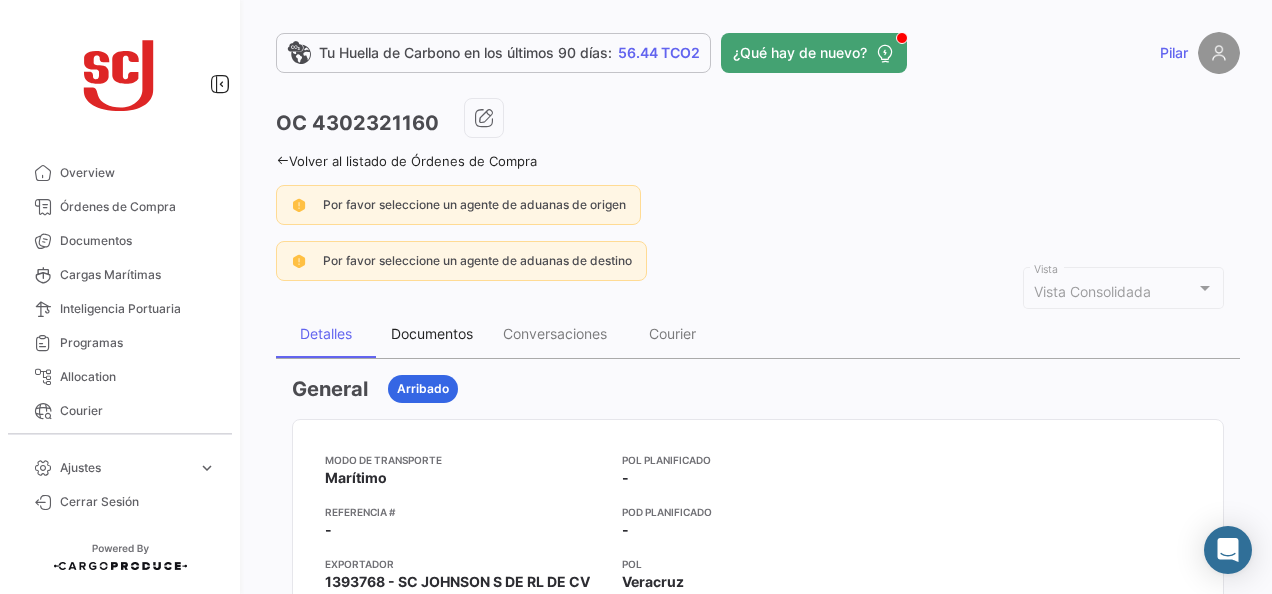 click on "Documentos" at bounding box center (432, 333) 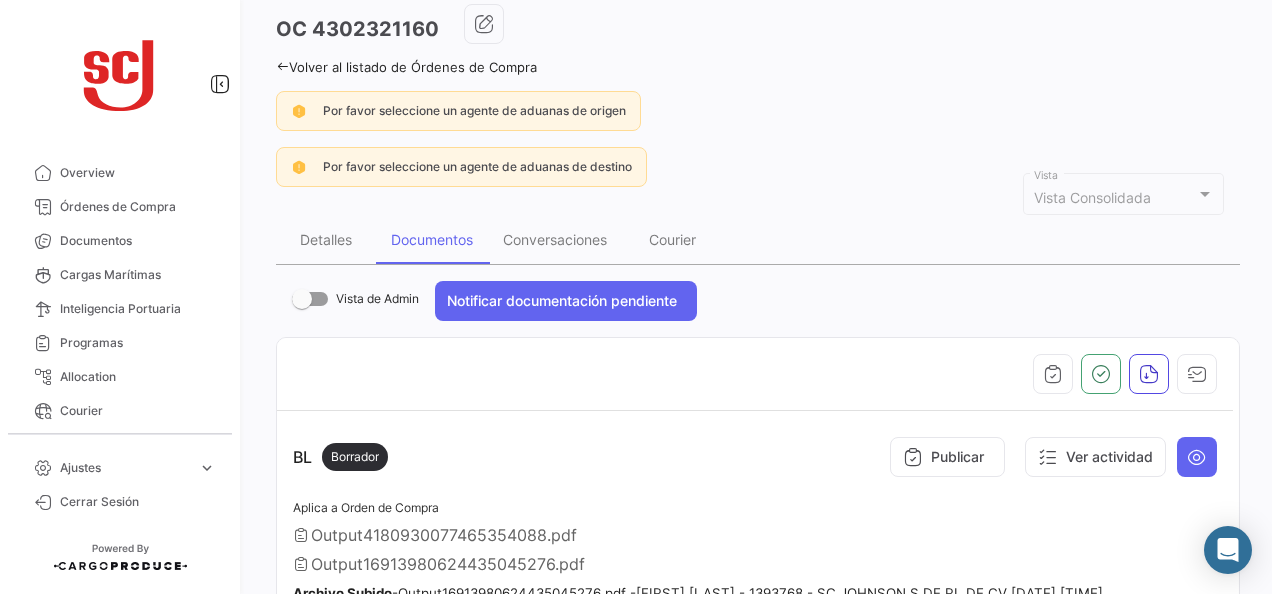 scroll, scrollTop: 300, scrollLeft: 0, axis: vertical 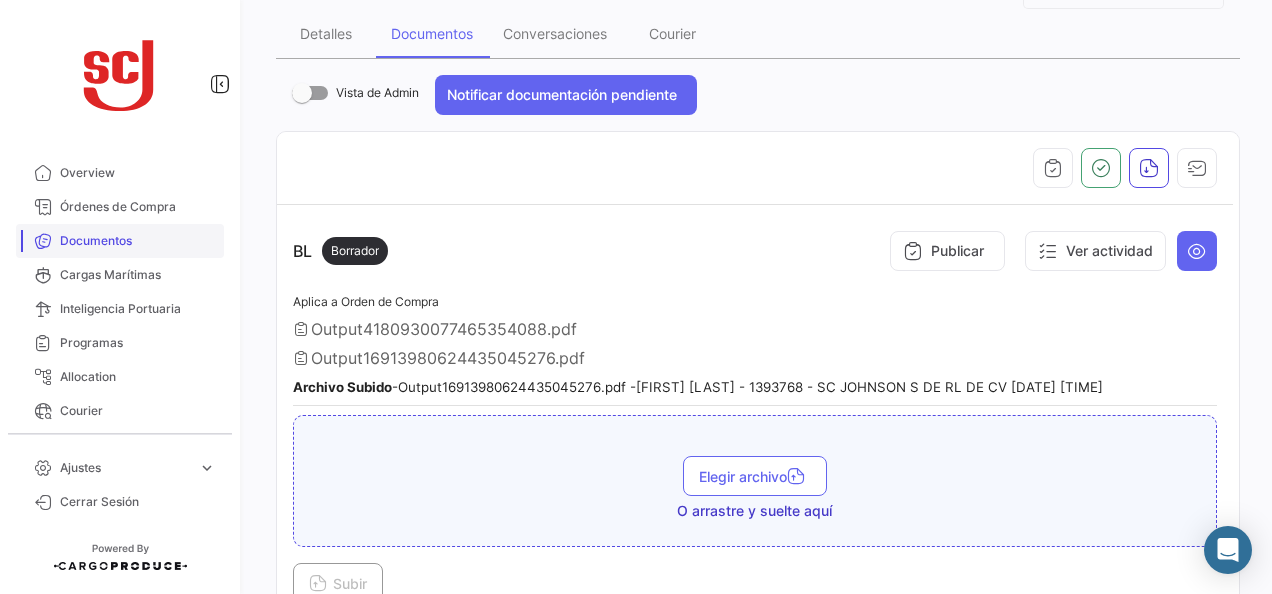 click on "Documentos" at bounding box center [120, 241] 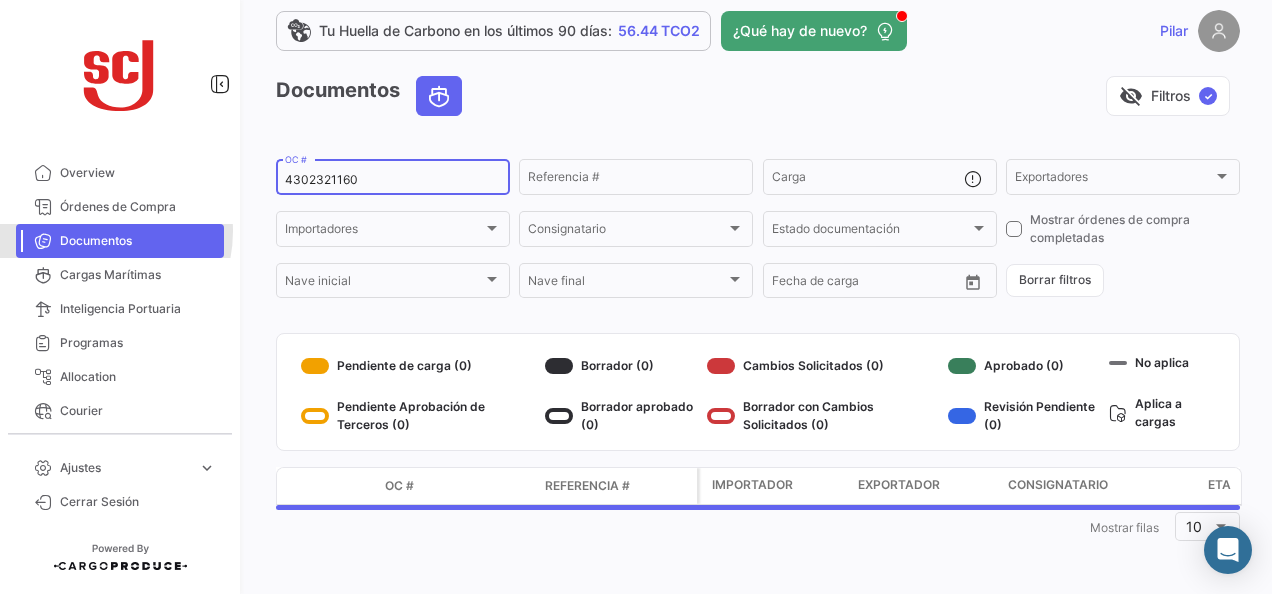 scroll, scrollTop: 0, scrollLeft: 0, axis: both 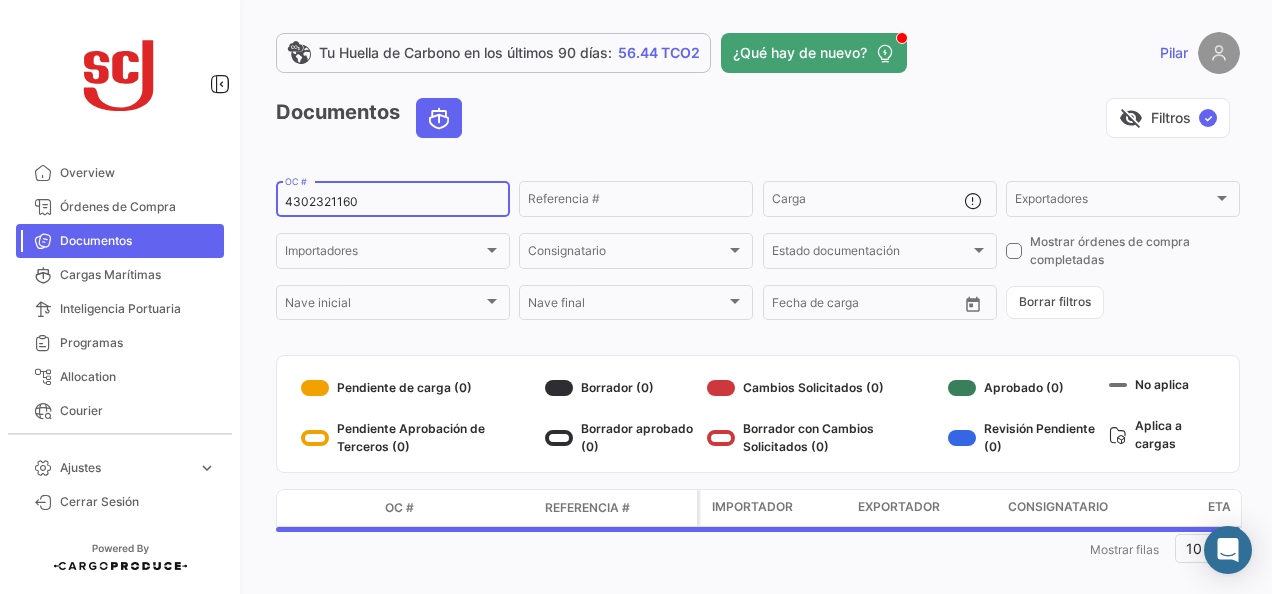 click on "4302321160" at bounding box center [393, 202] 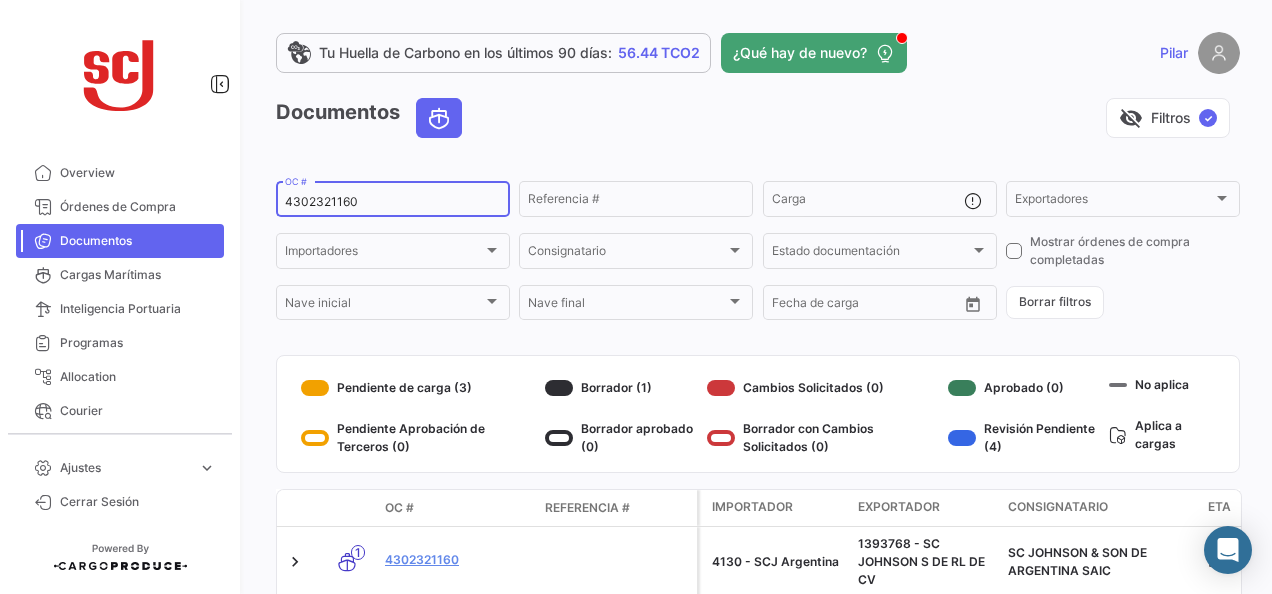 paste on "094" 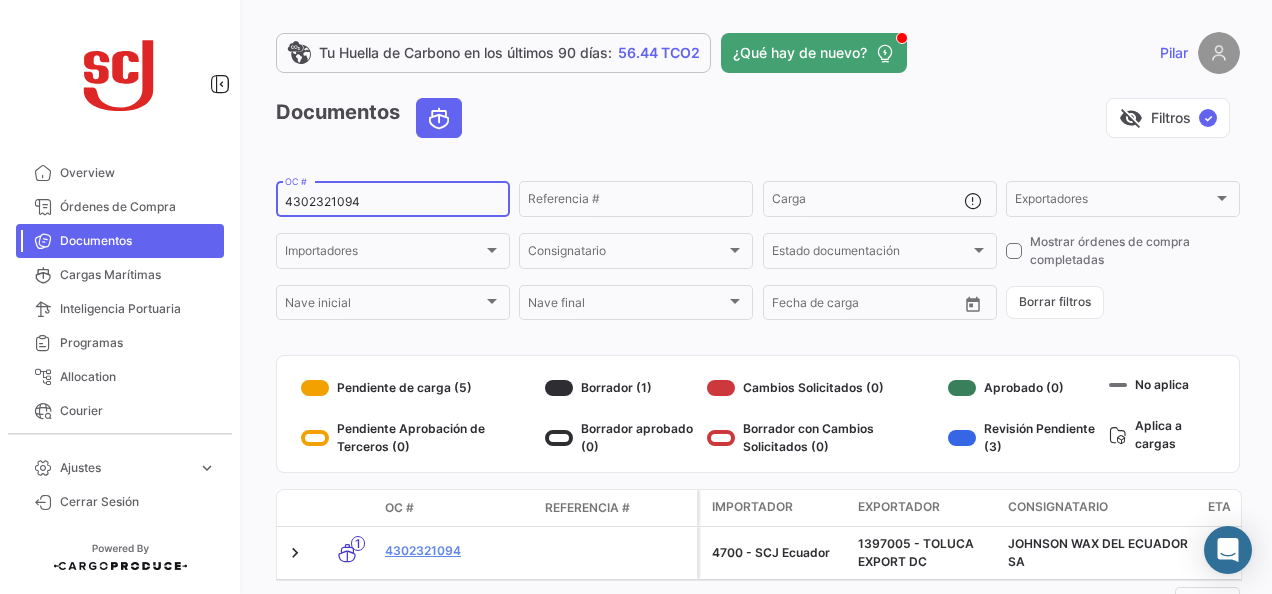 type on "4302321094" 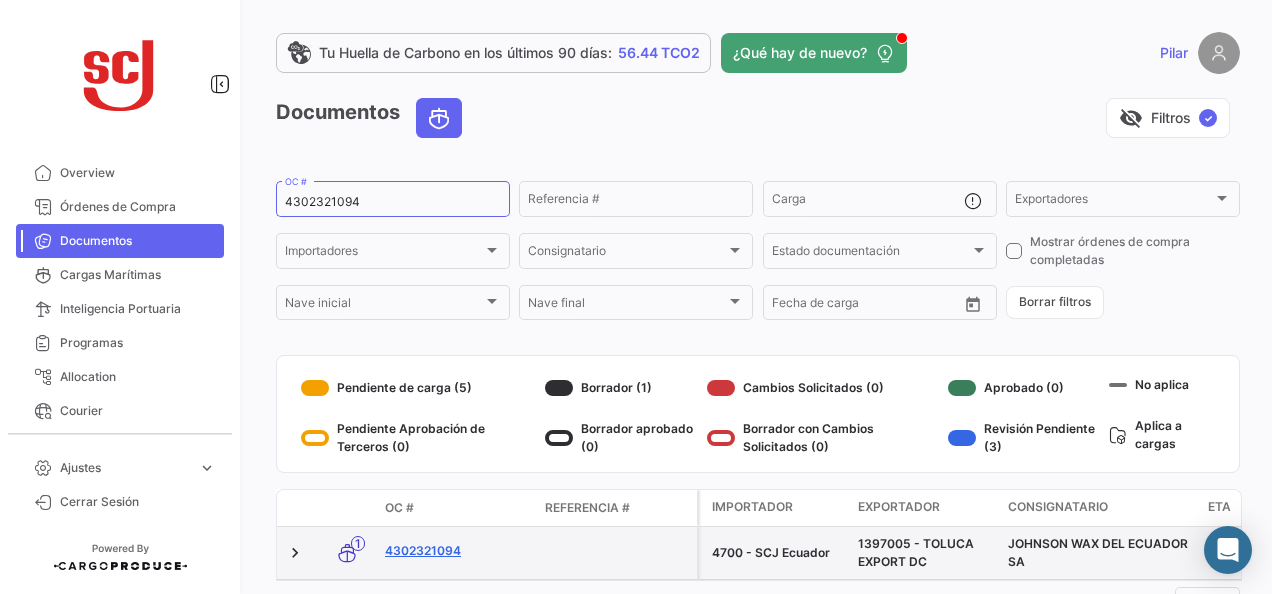 click on "4302321094" 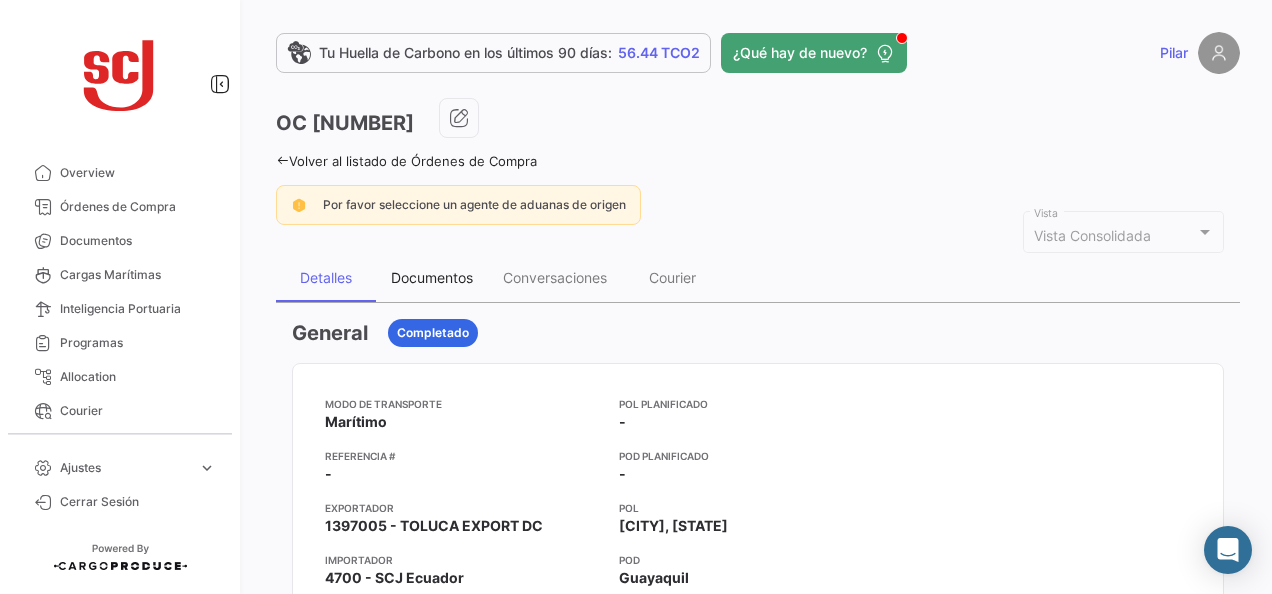 click on "Documentos" at bounding box center (432, 277) 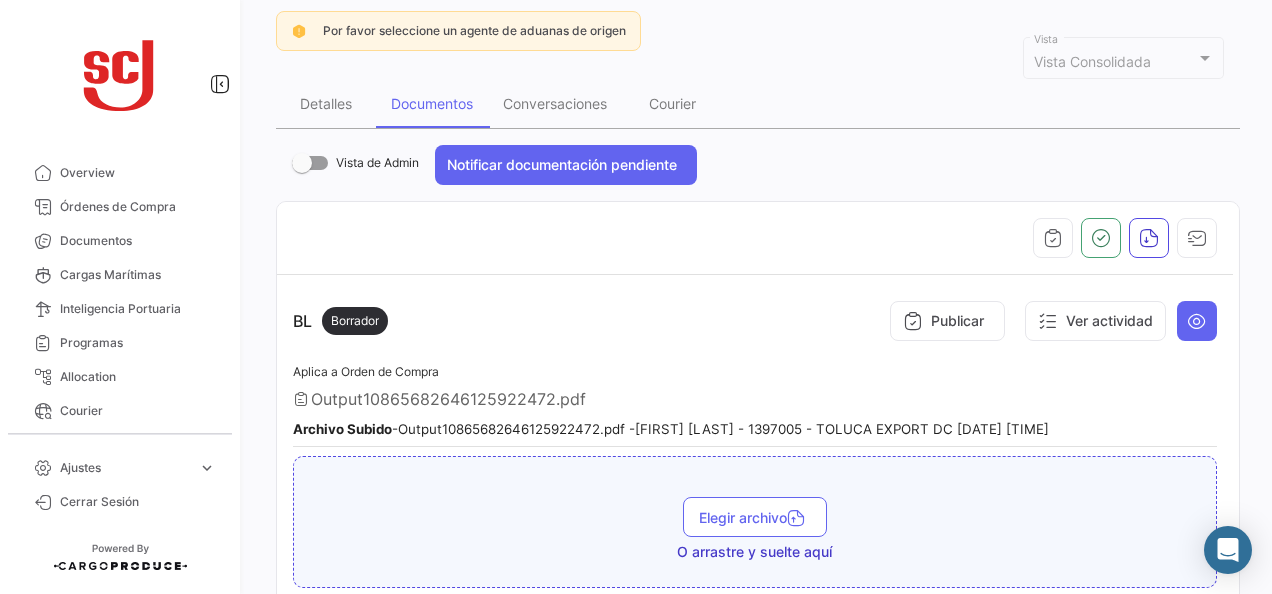 scroll, scrollTop: 300, scrollLeft: 0, axis: vertical 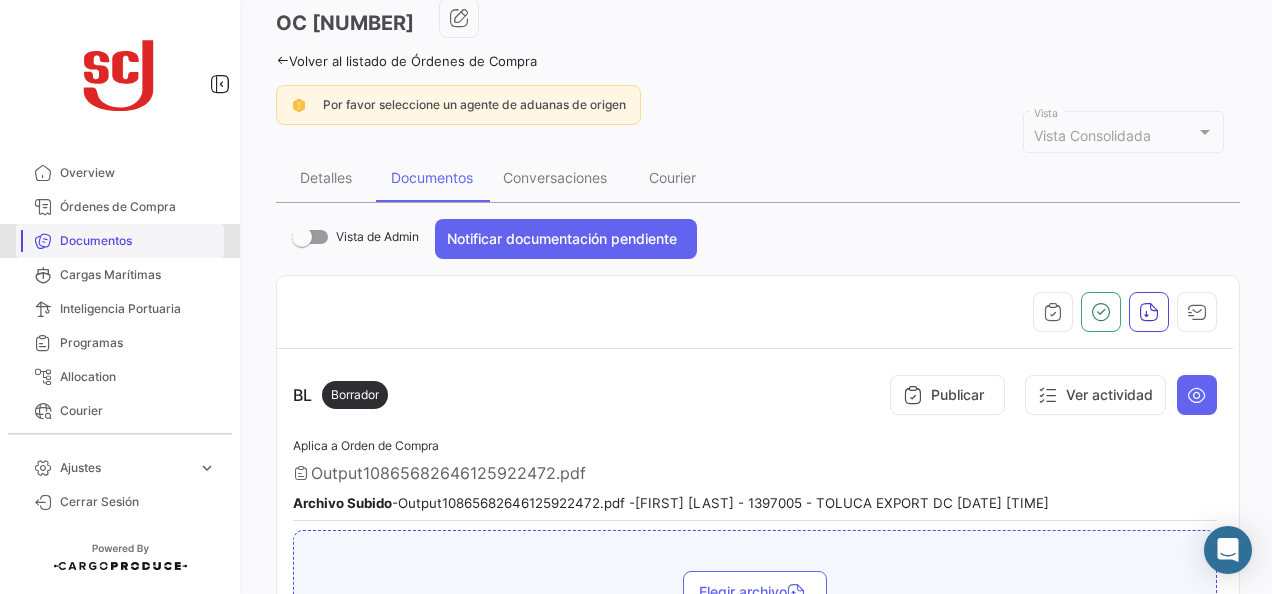 click on "Documentos" at bounding box center (138, 241) 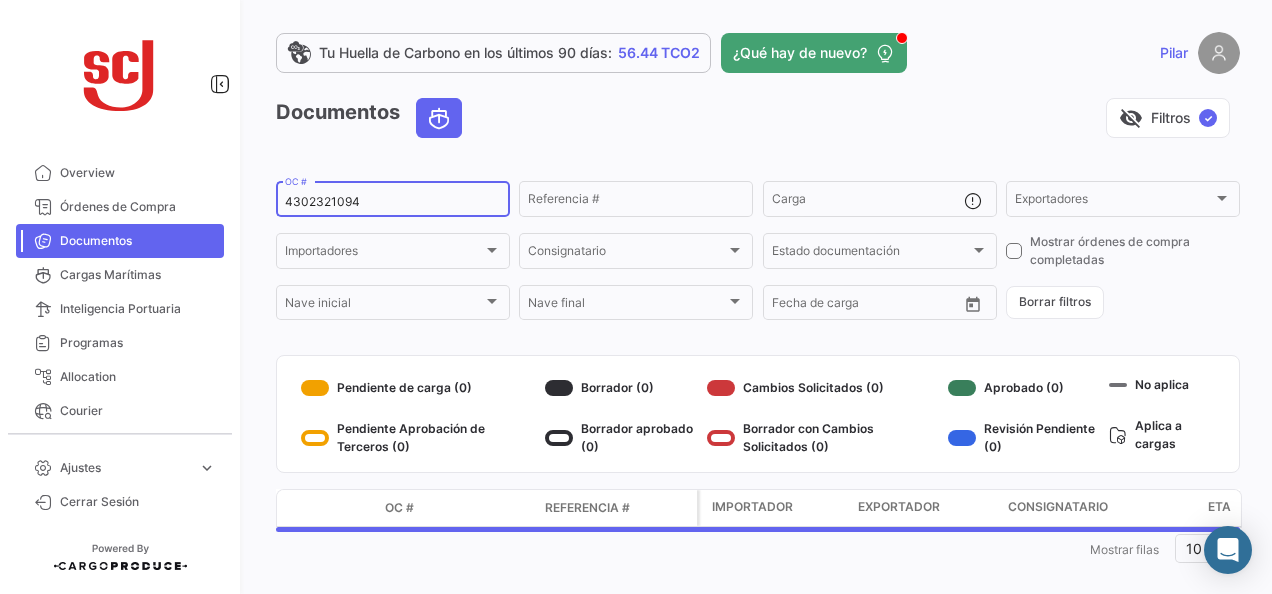 click on "4302321094" at bounding box center (393, 202) 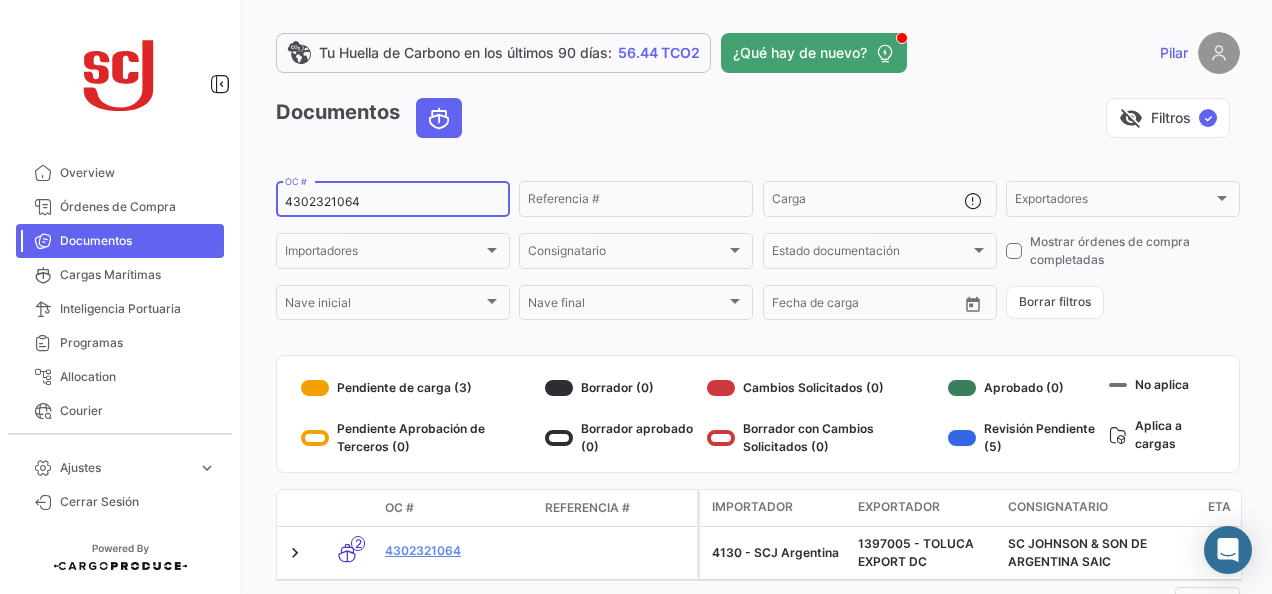 type on "4302321064" 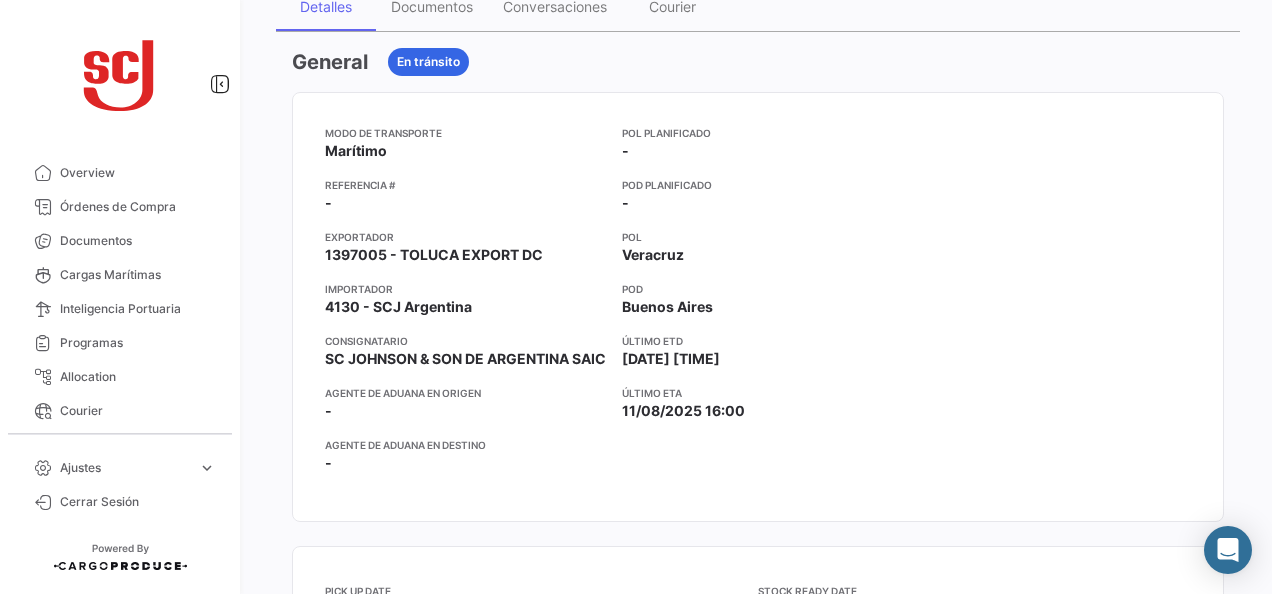 scroll, scrollTop: 200, scrollLeft: 0, axis: vertical 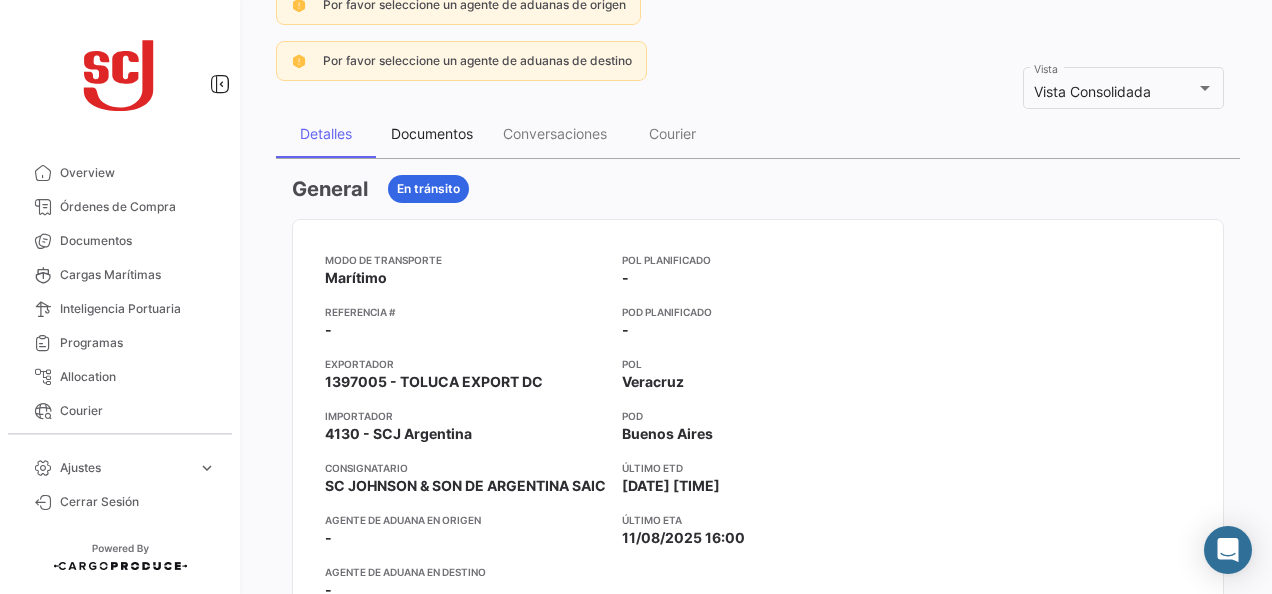 click on "Documentos" at bounding box center (432, 133) 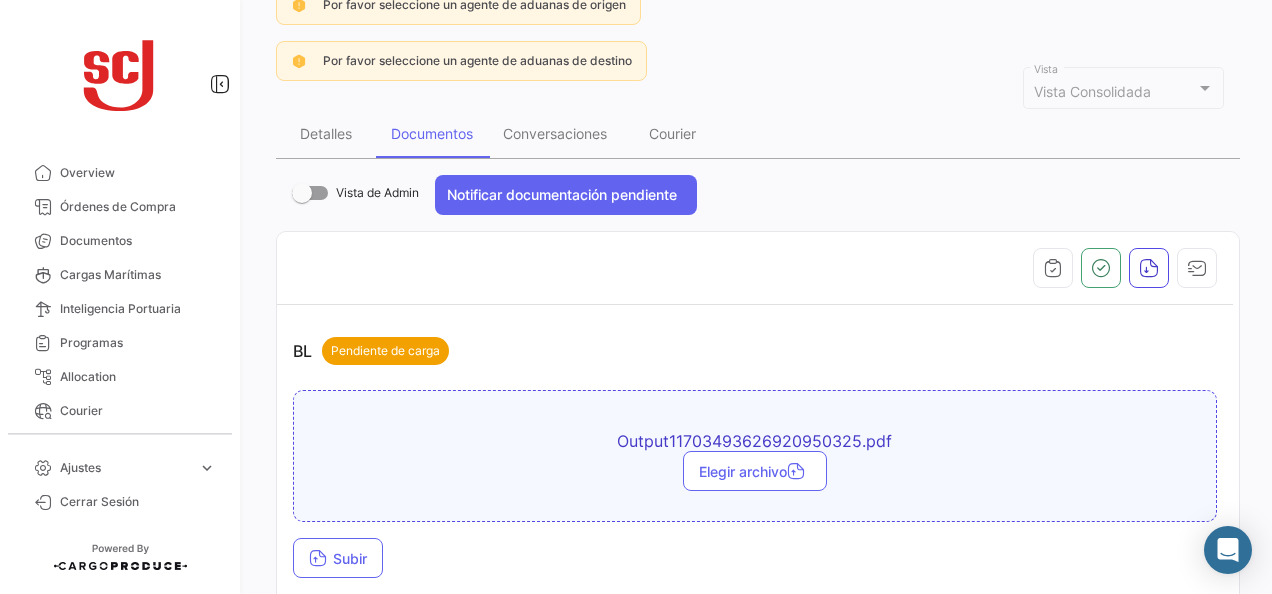 scroll, scrollTop: 500, scrollLeft: 0, axis: vertical 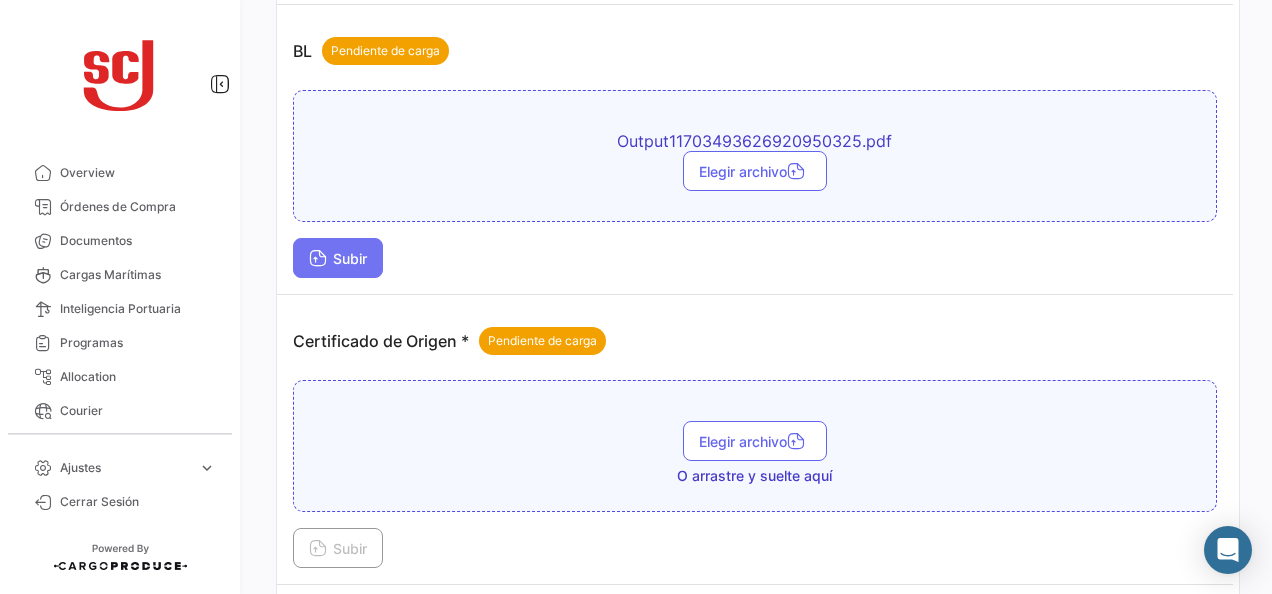 click on "Subir" at bounding box center [338, 258] 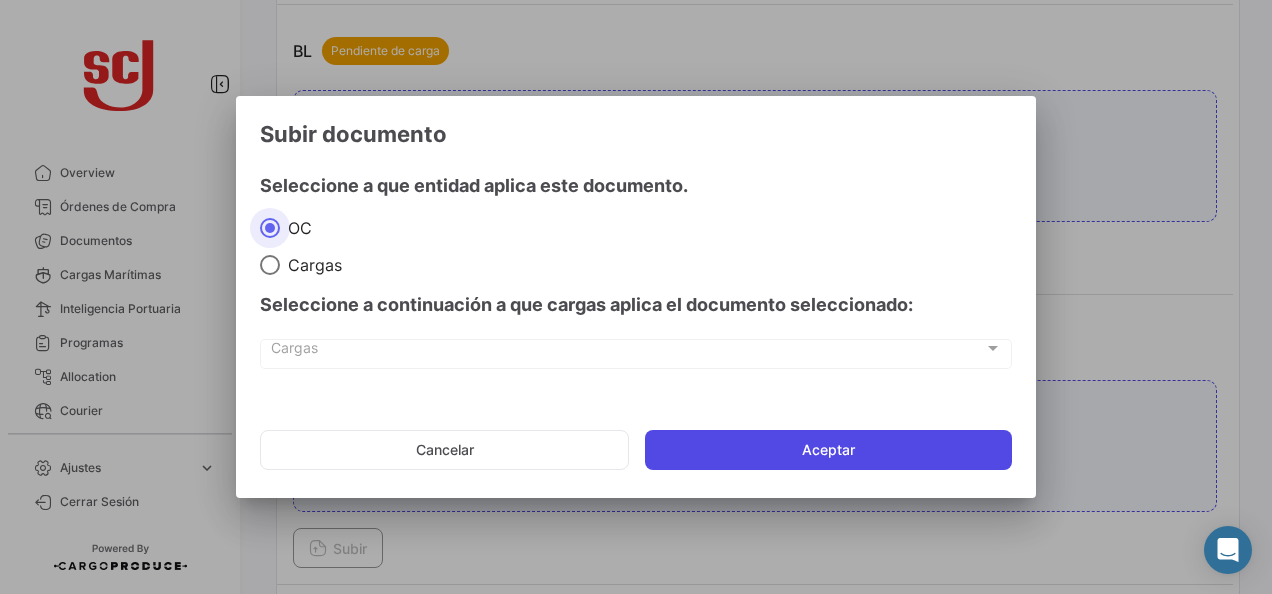 click on "Aceptar" 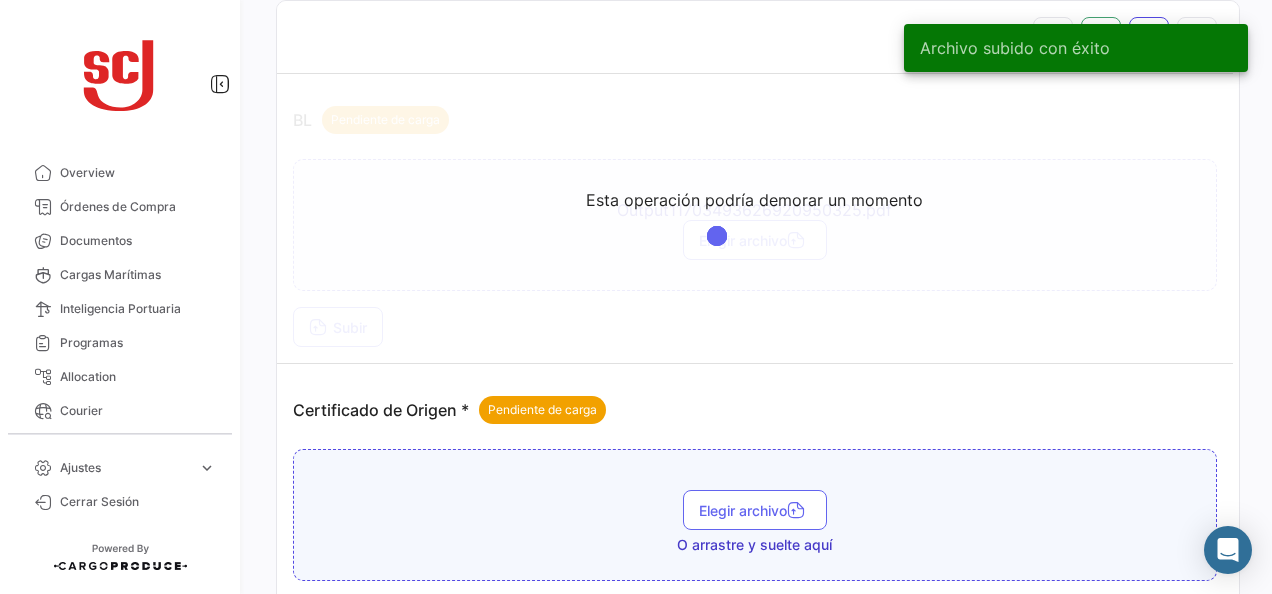 scroll, scrollTop: 400, scrollLeft: 0, axis: vertical 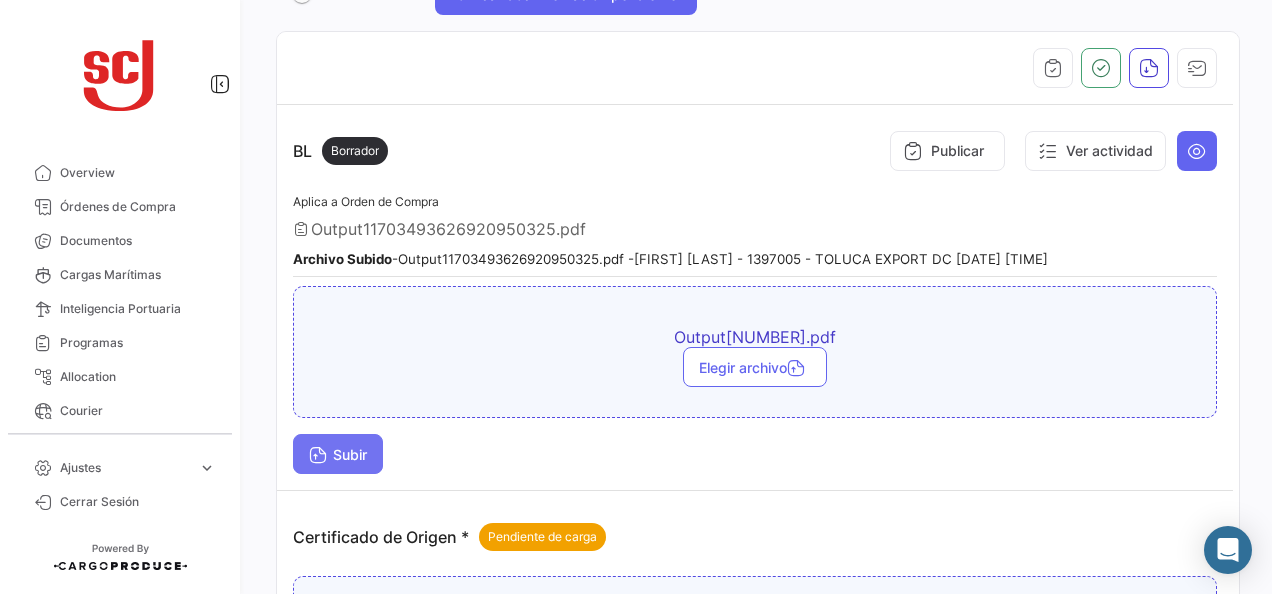 click at bounding box center (318, 457) 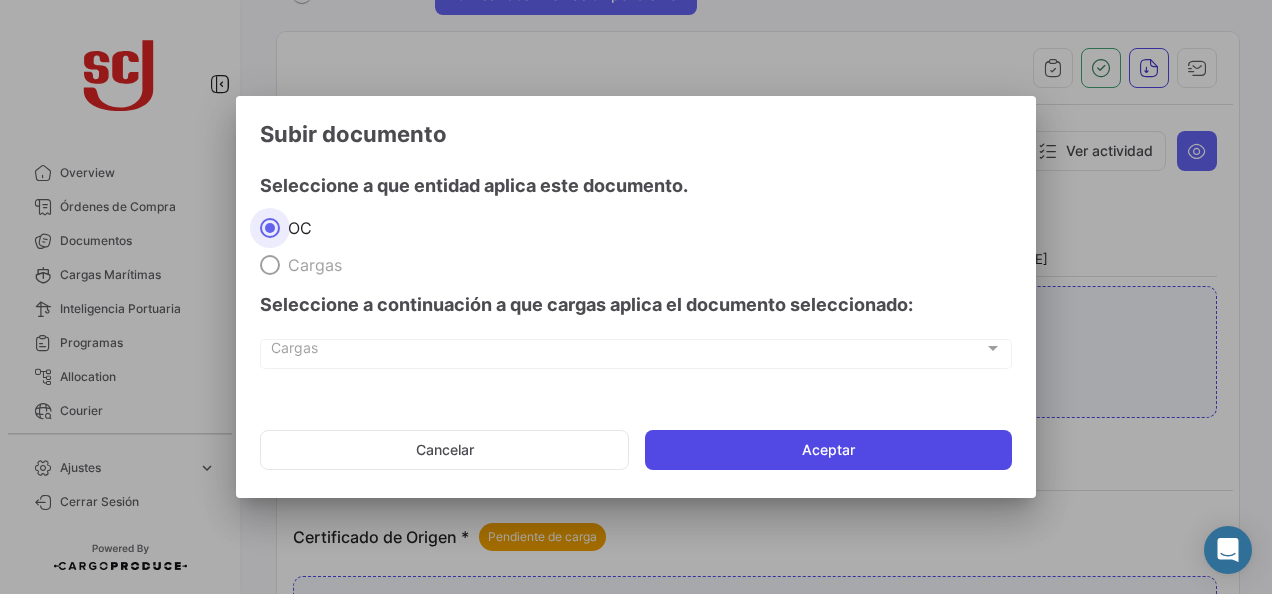 click on "Aceptar" 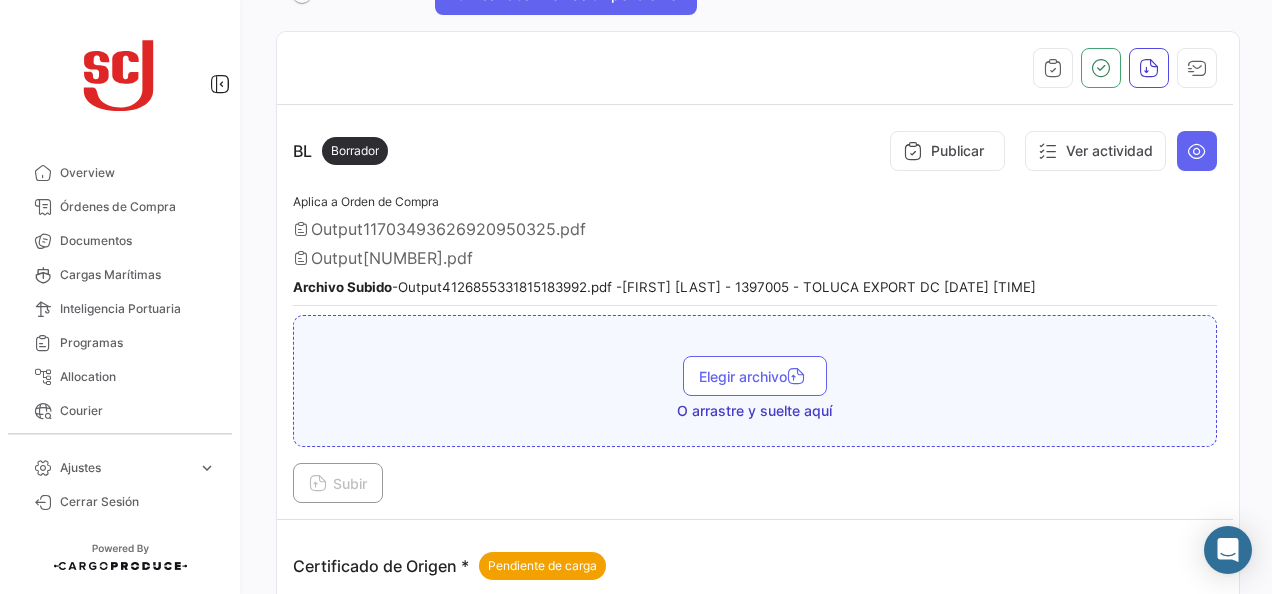 click on "Output[NUMBER].pdf" at bounding box center [392, 258] 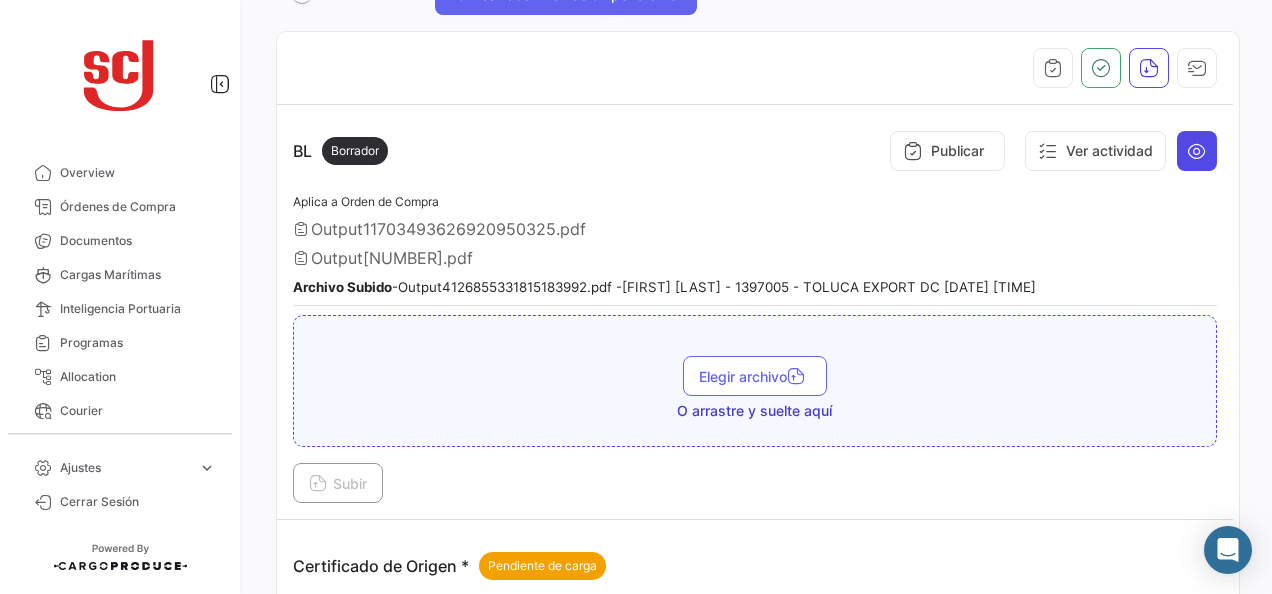 click at bounding box center [1197, 151] 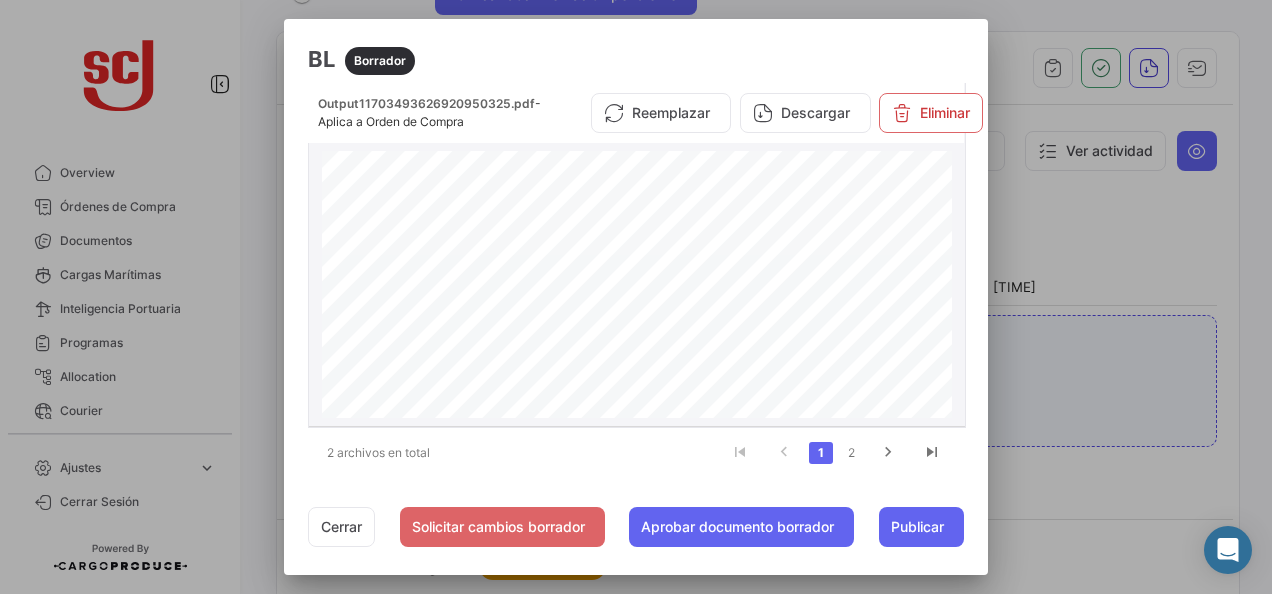 scroll, scrollTop: 900, scrollLeft: 0, axis: vertical 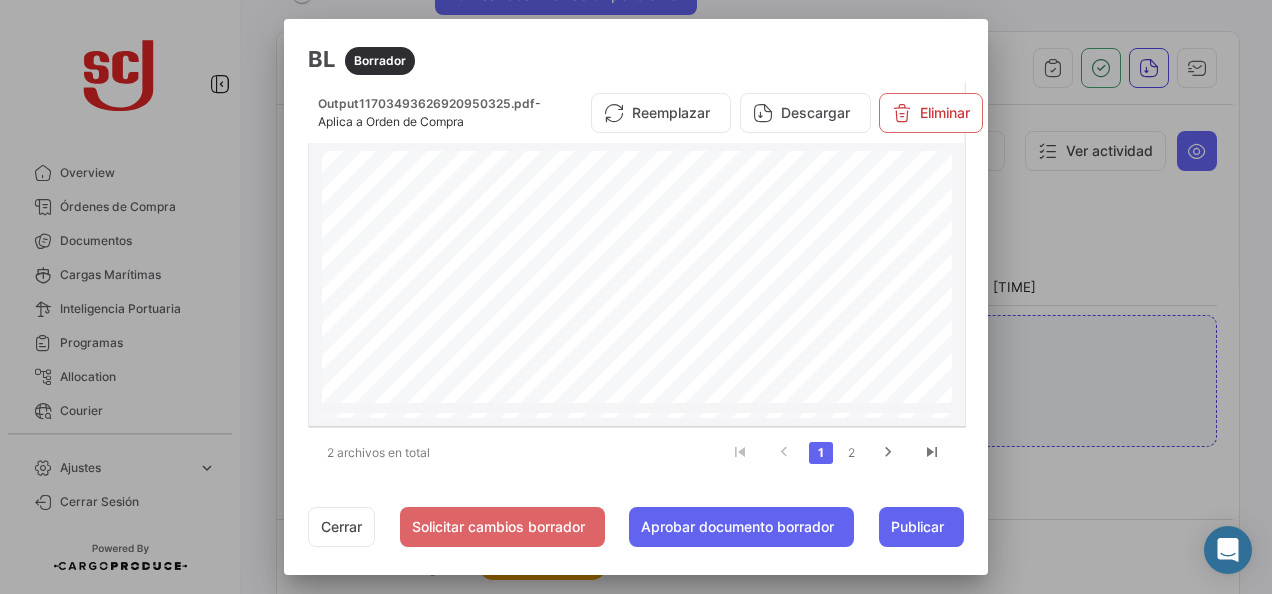 drag, startPoint x: 790, startPoint y: 415, endPoint x: 898, endPoint y: 405, distance: 108.461975 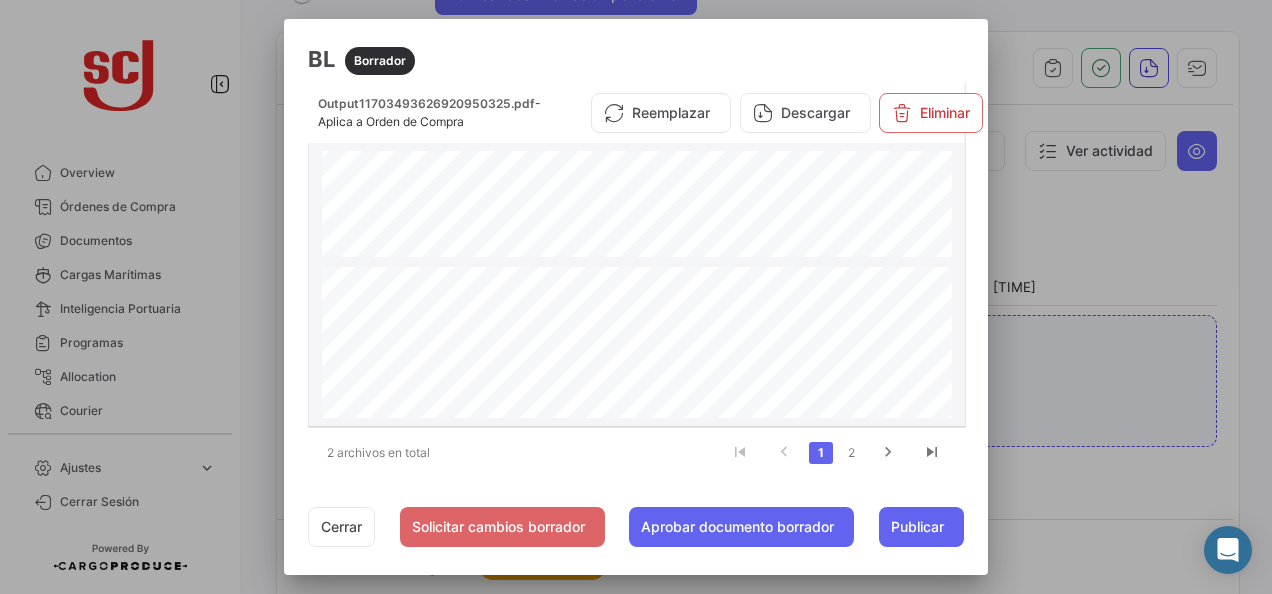 click on "**********" at bounding box center (637, -189) 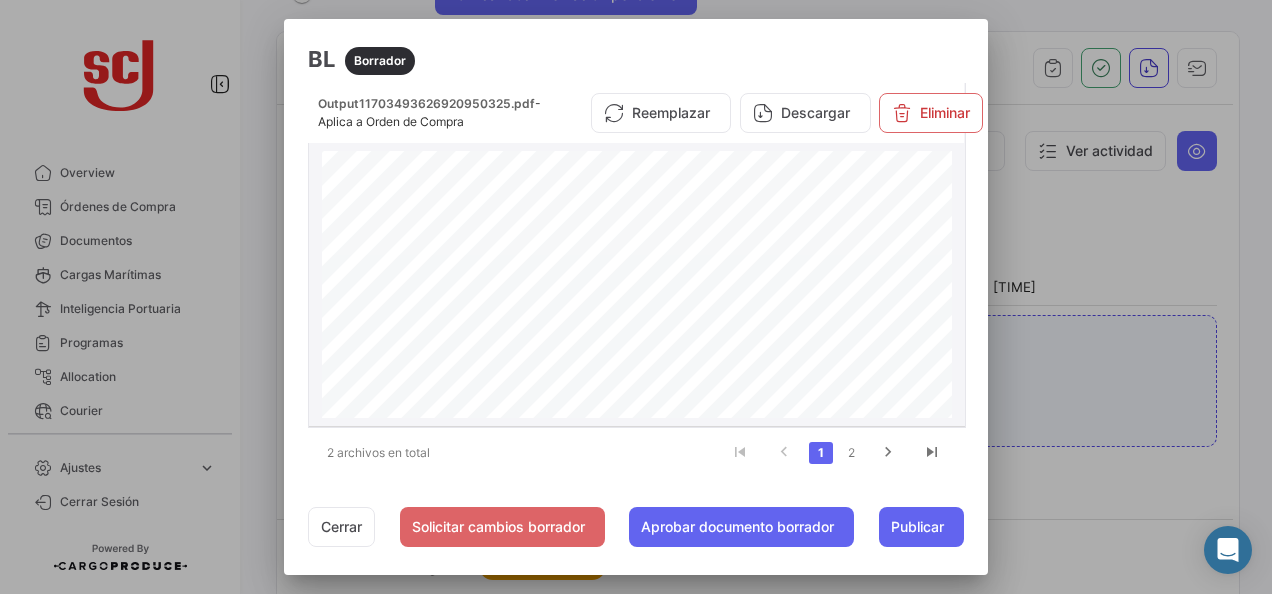 scroll, scrollTop: 2086, scrollLeft: 0, axis: vertical 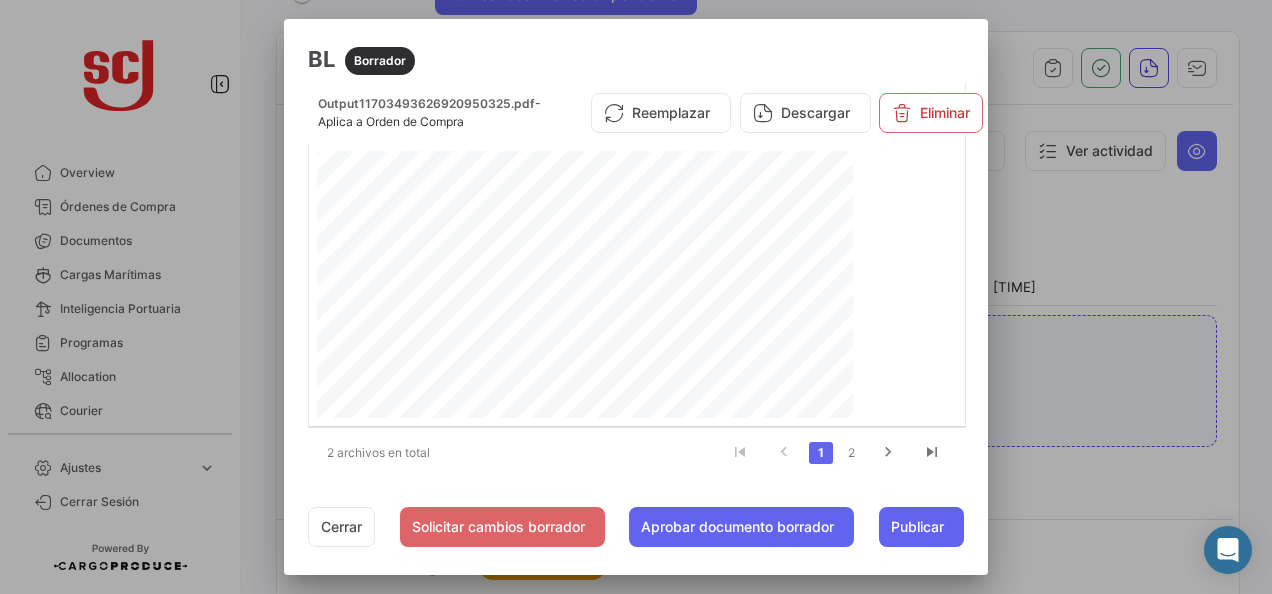 click at bounding box center [636, 297] 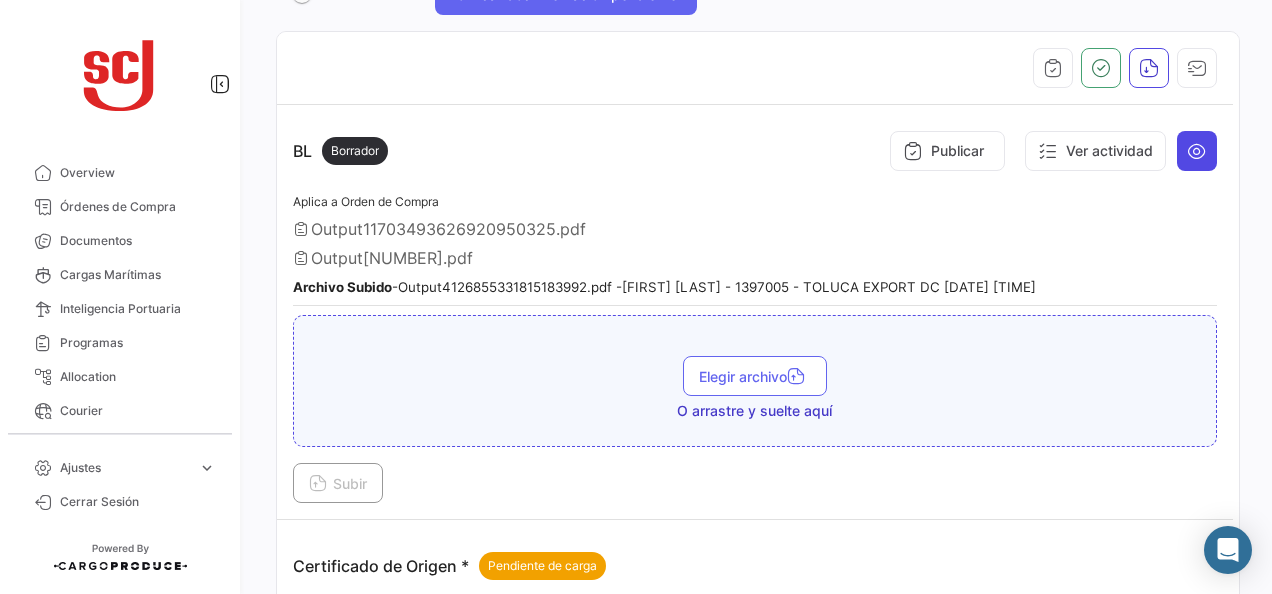click at bounding box center (1197, 151) 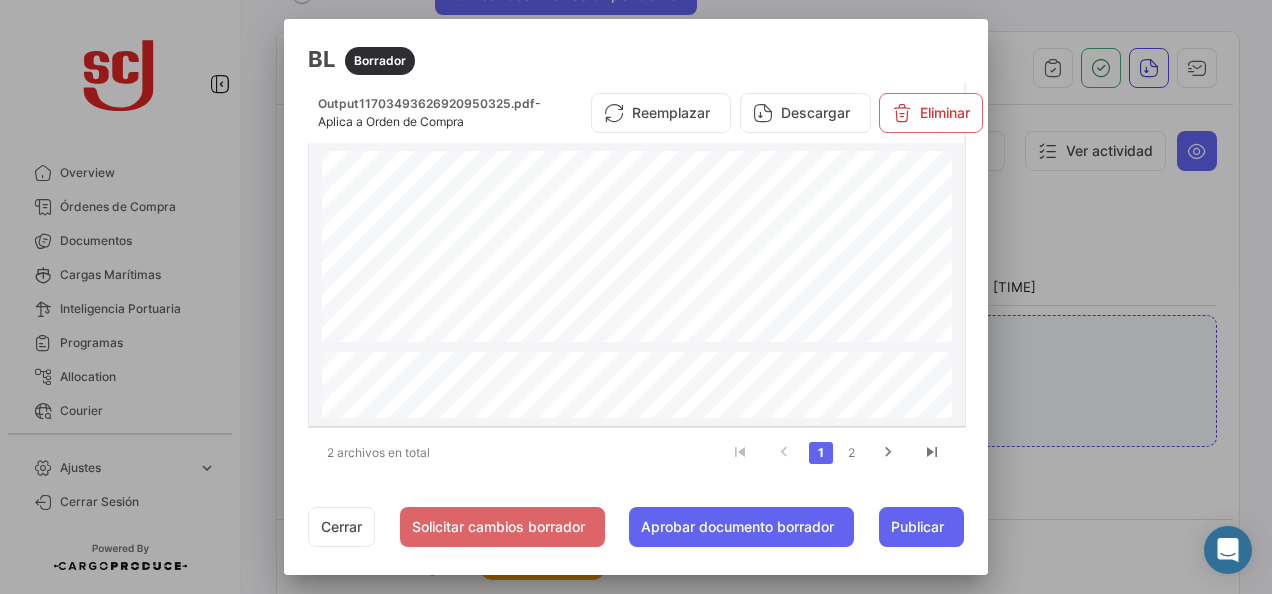 scroll, scrollTop: 900, scrollLeft: 0, axis: vertical 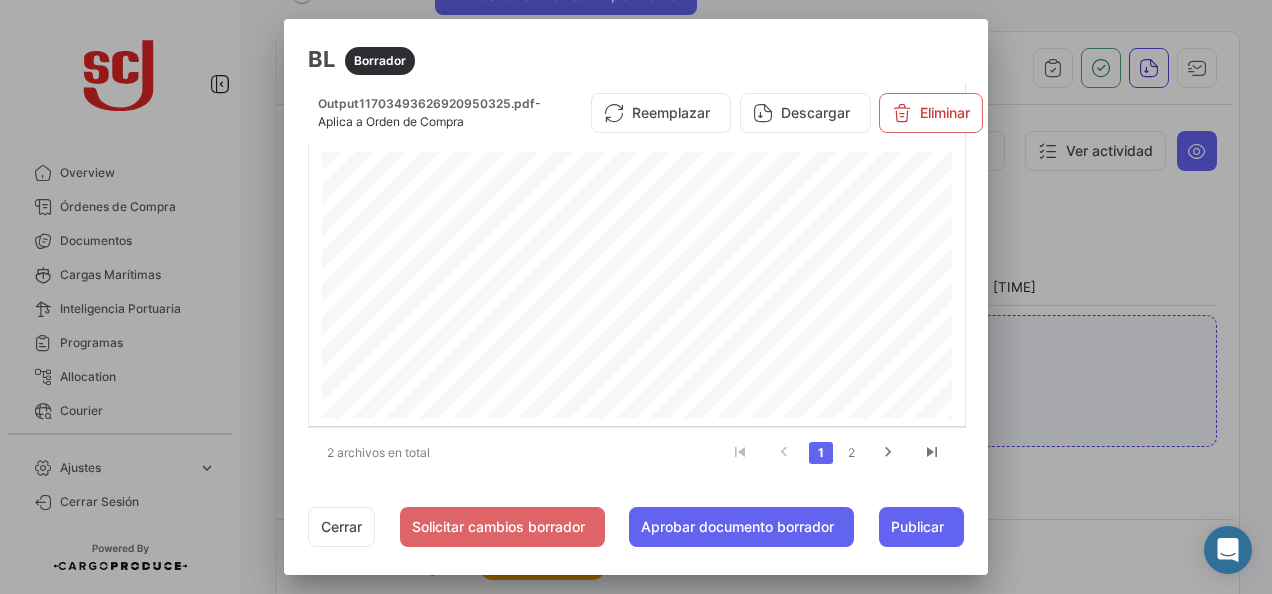 click at bounding box center (636, 297) 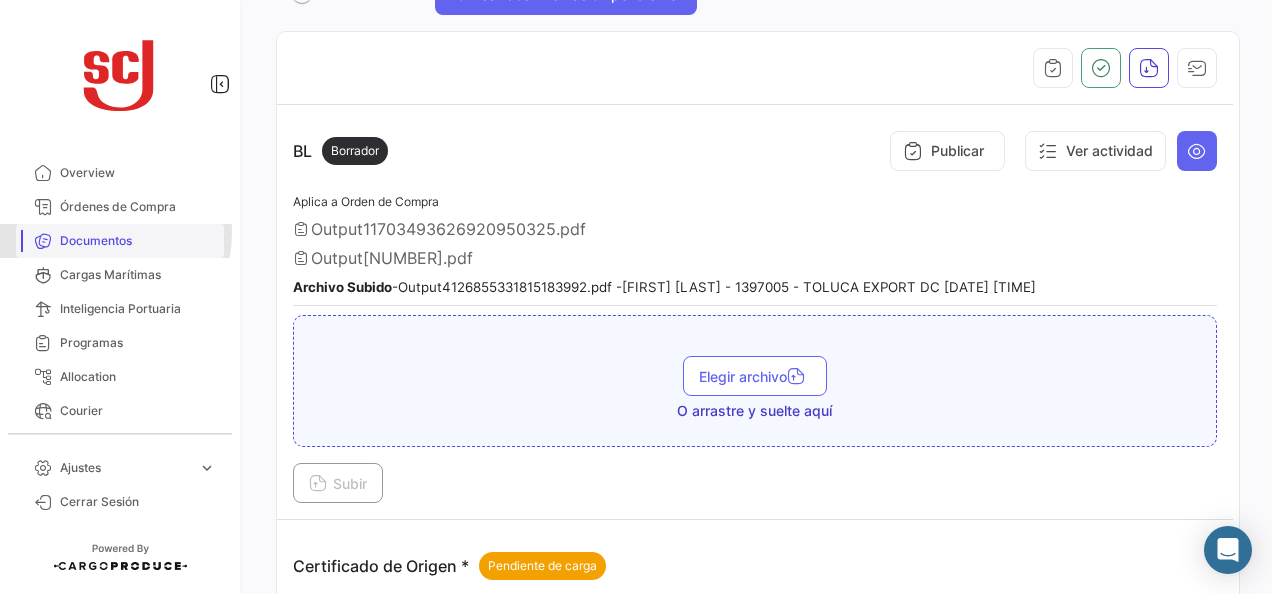 drag, startPoint x: 99, startPoint y: 233, endPoint x: 152, endPoint y: 226, distance: 53.460266 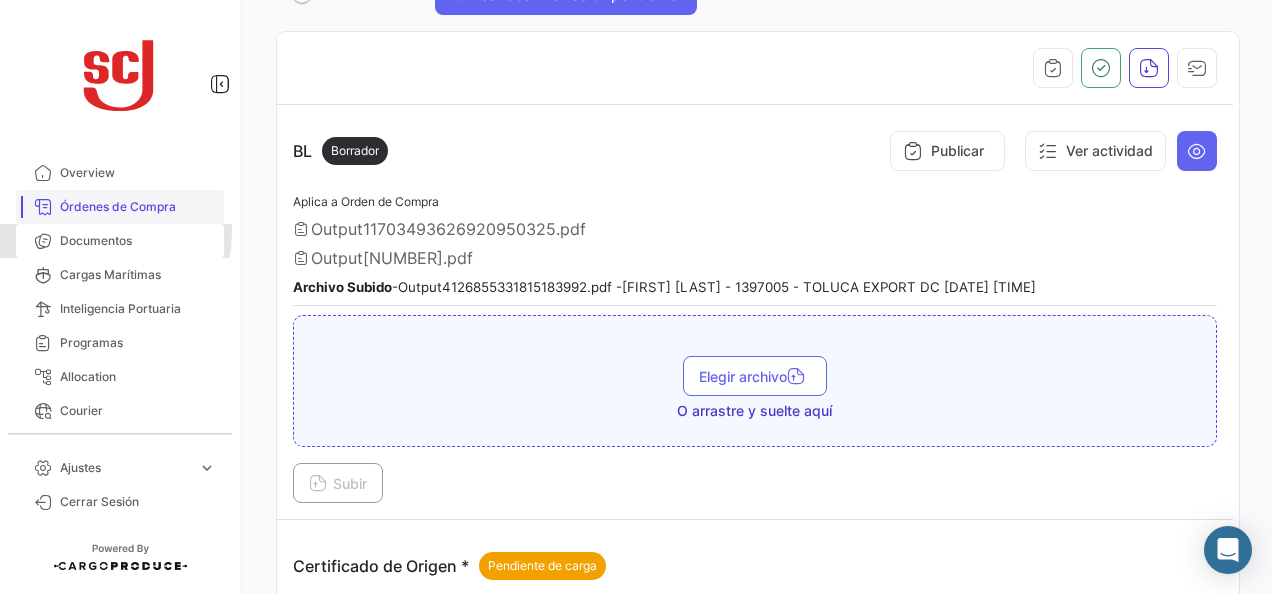 scroll, scrollTop: 0, scrollLeft: 0, axis: both 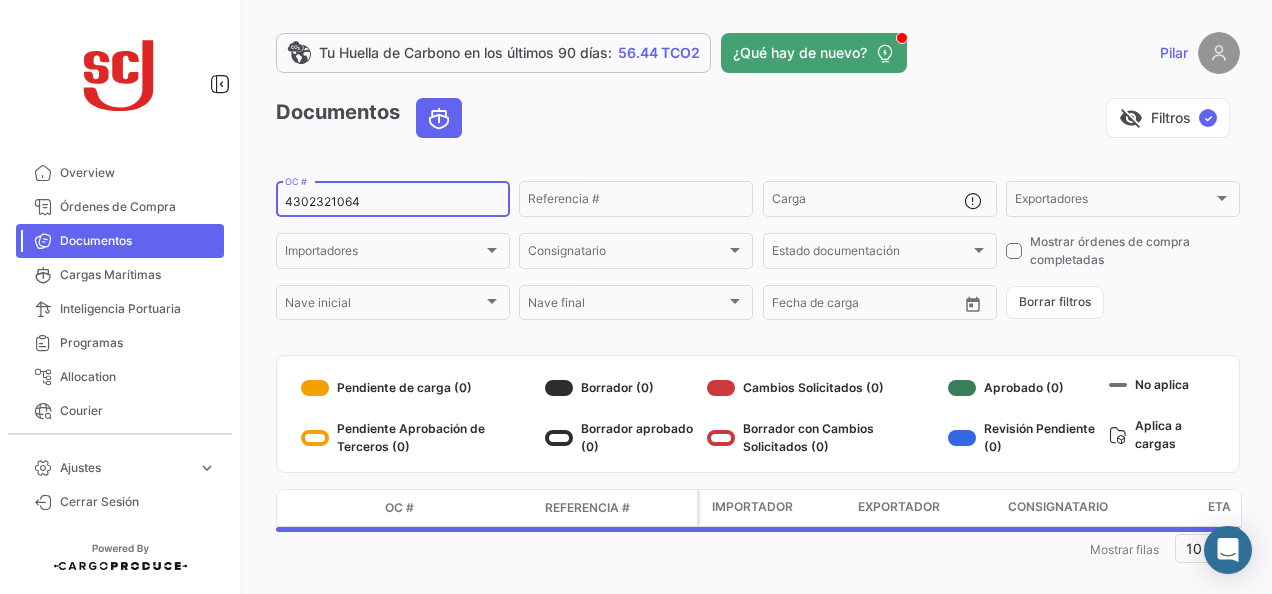 click on "4302321064" at bounding box center [393, 202] 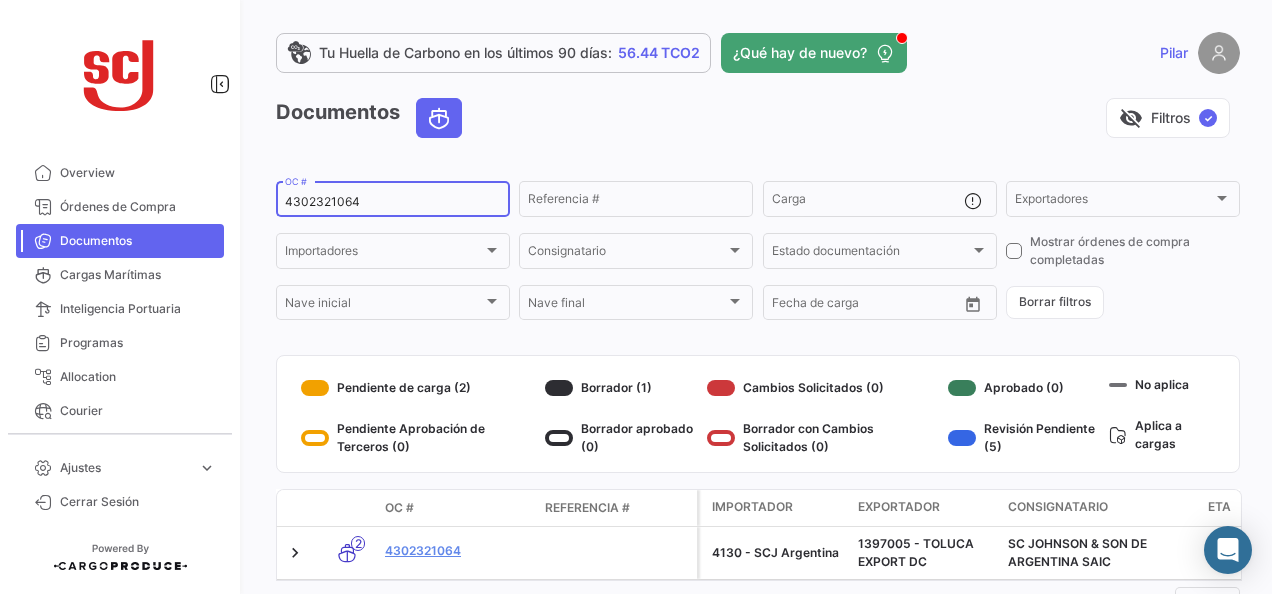paste on "3" 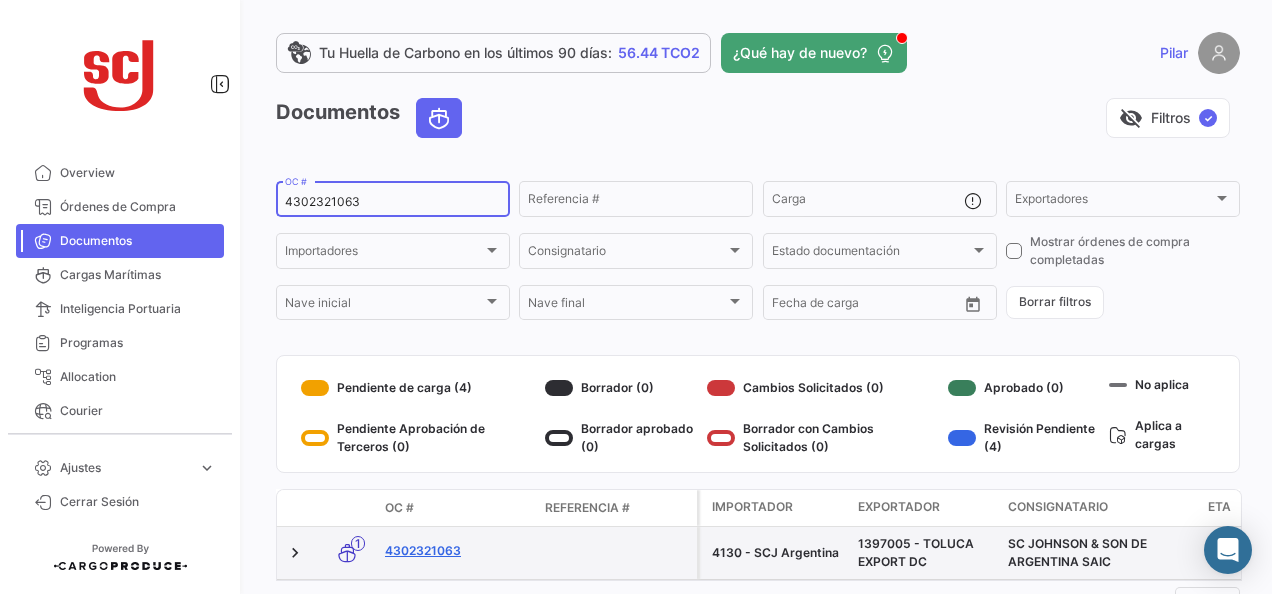 type on "4302321063" 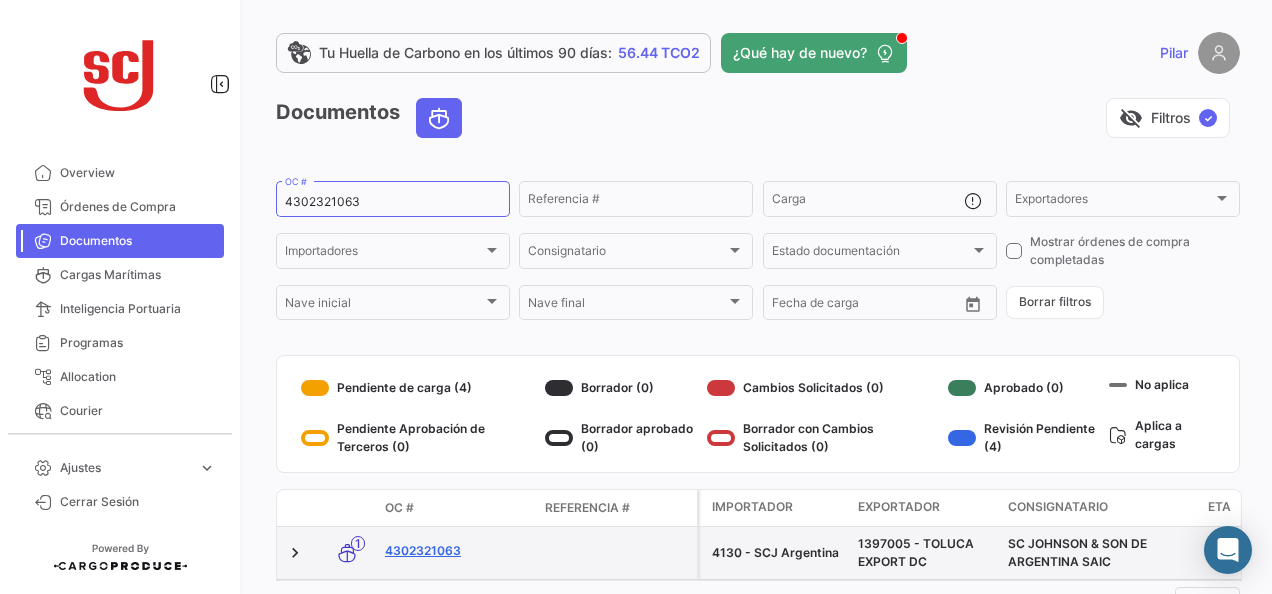 click on "4302321063" 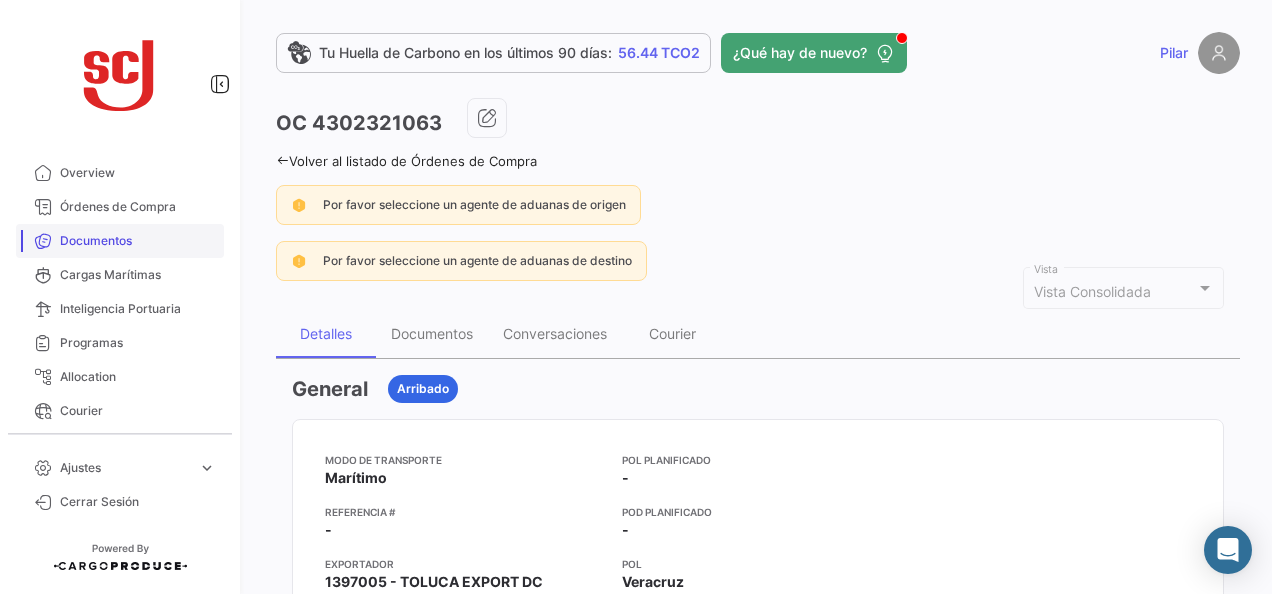 click on "Documentos" at bounding box center (138, 241) 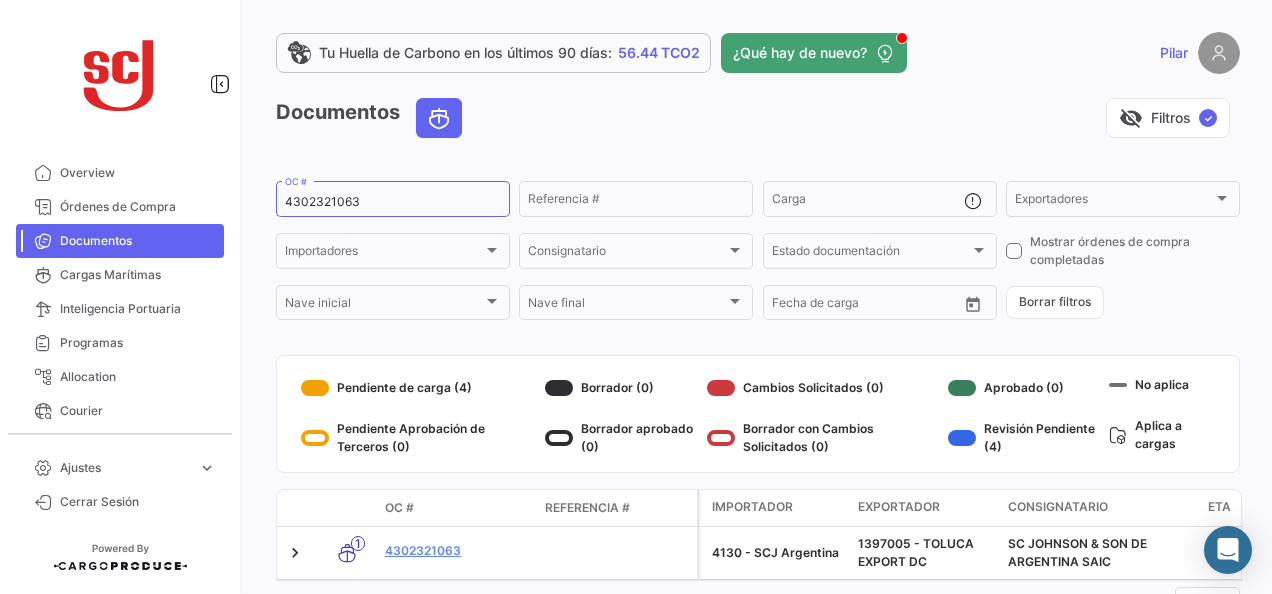 scroll, scrollTop: 90, scrollLeft: 0, axis: vertical 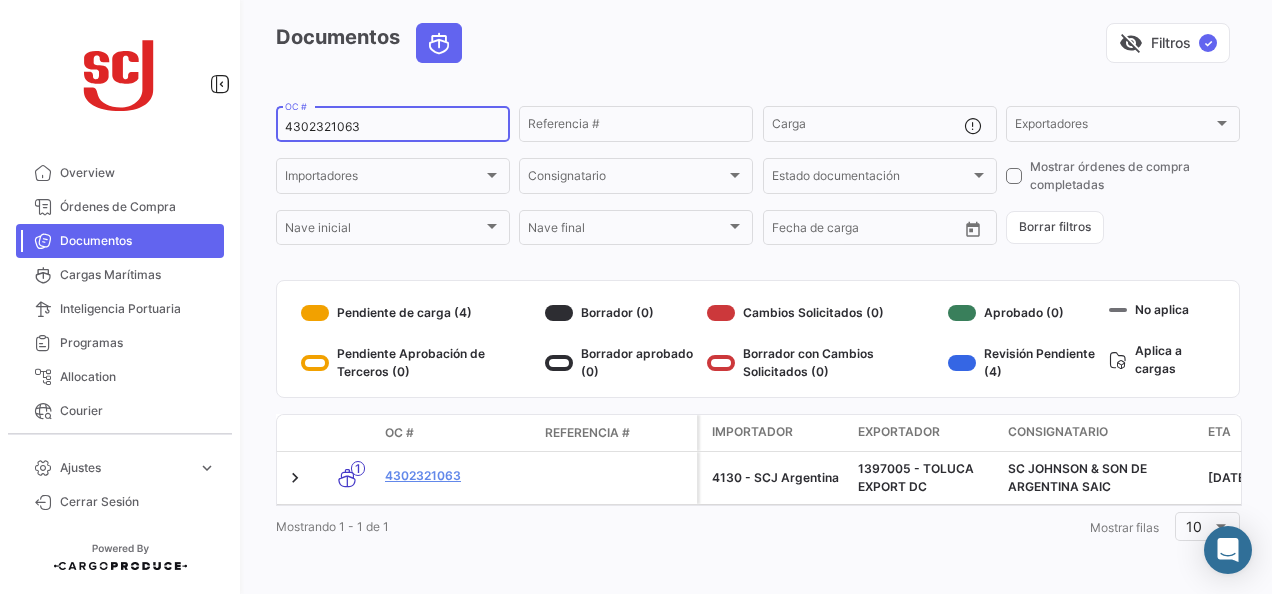 click on "4302321063" at bounding box center (393, 127) 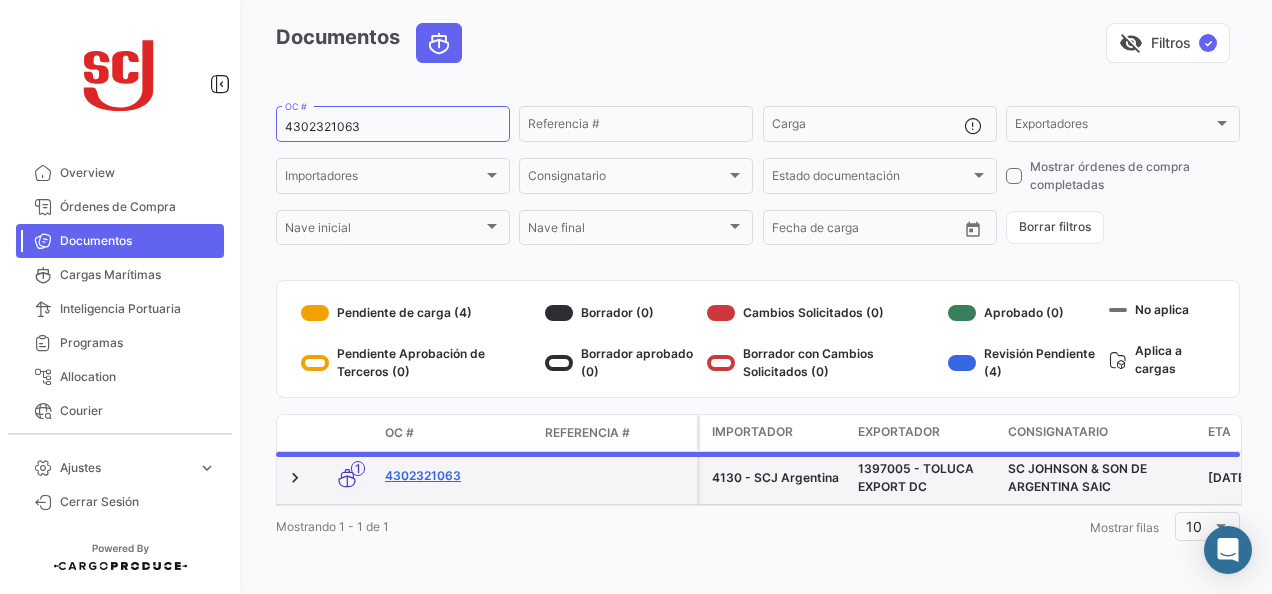 click on "4302321063" 